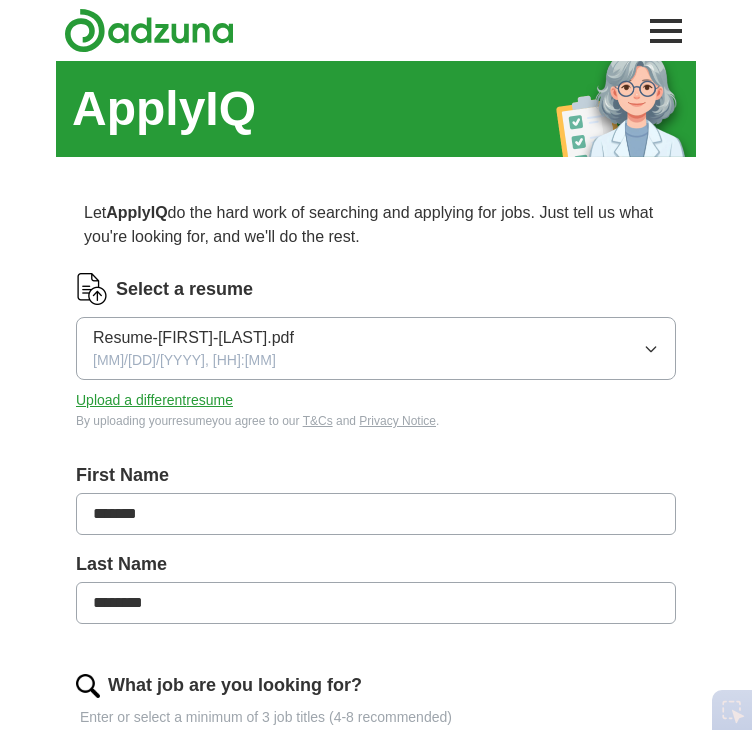 scroll, scrollTop: 0, scrollLeft: 0, axis: both 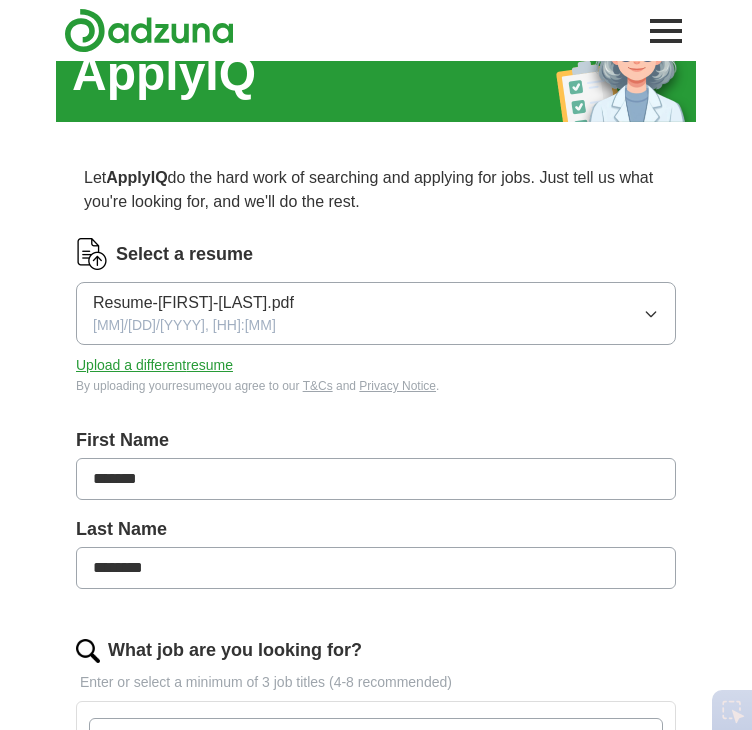 click on "Resume-[FIRST]-[LAST].pdf [MM]/[DD]/[YYYY], [HH]:[MM]" at bounding box center [376, 313] 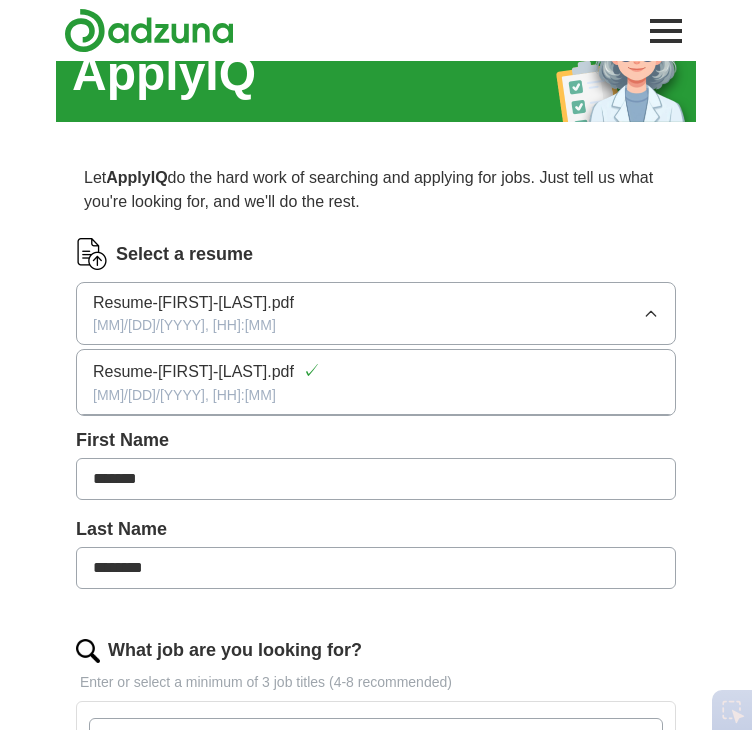 click on "Resume-[FIRST]-[LAST].pdf [MM]/[DD]/[YYYY], [HH]:[MM]" at bounding box center (376, 313) 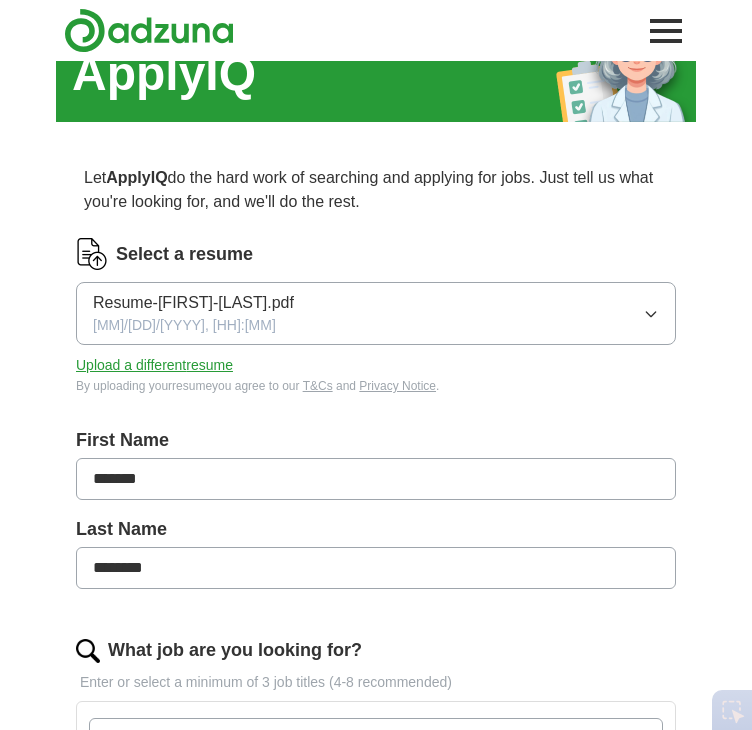 click on "Upload a different  resume" at bounding box center [154, 365] 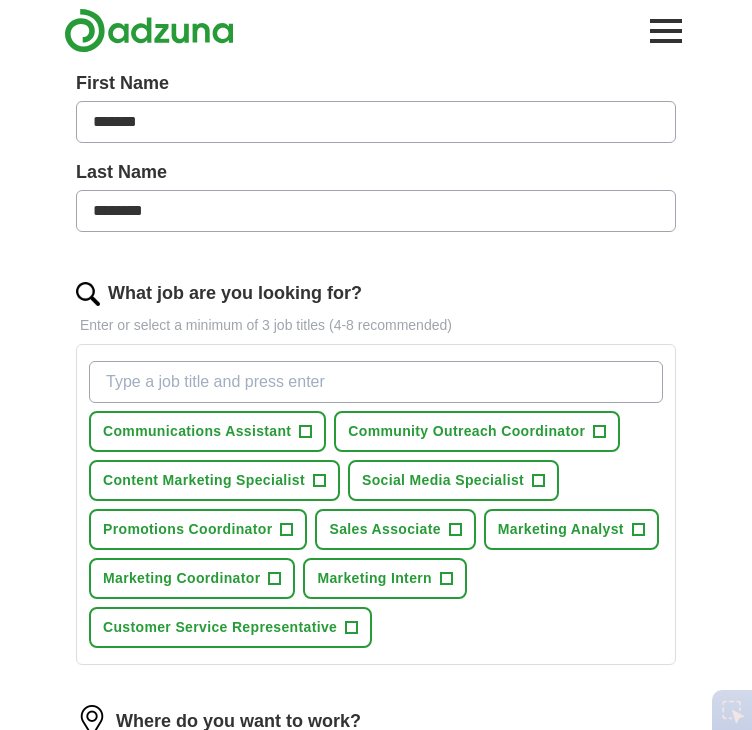 scroll, scrollTop: 391, scrollLeft: 0, axis: vertical 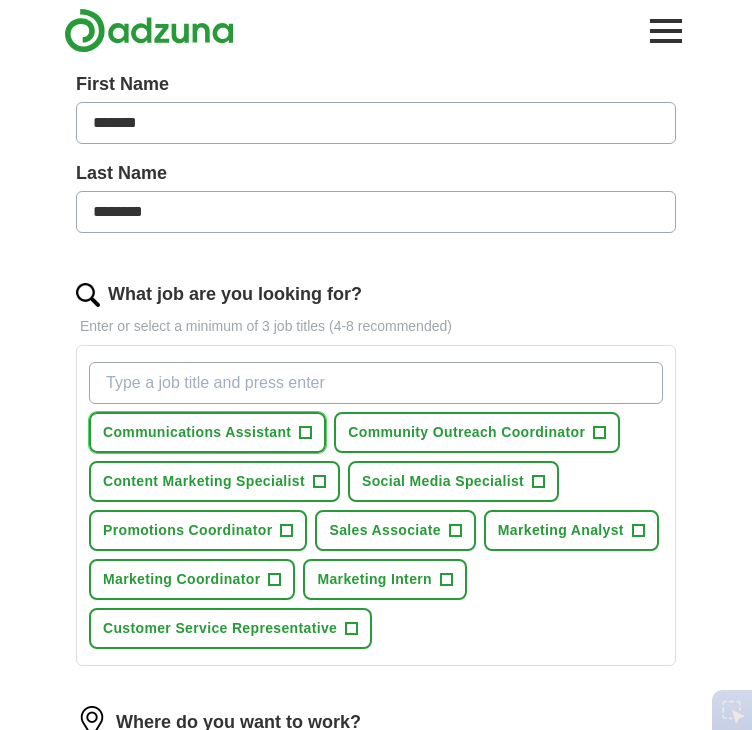 click on "+" at bounding box center [306, 433] 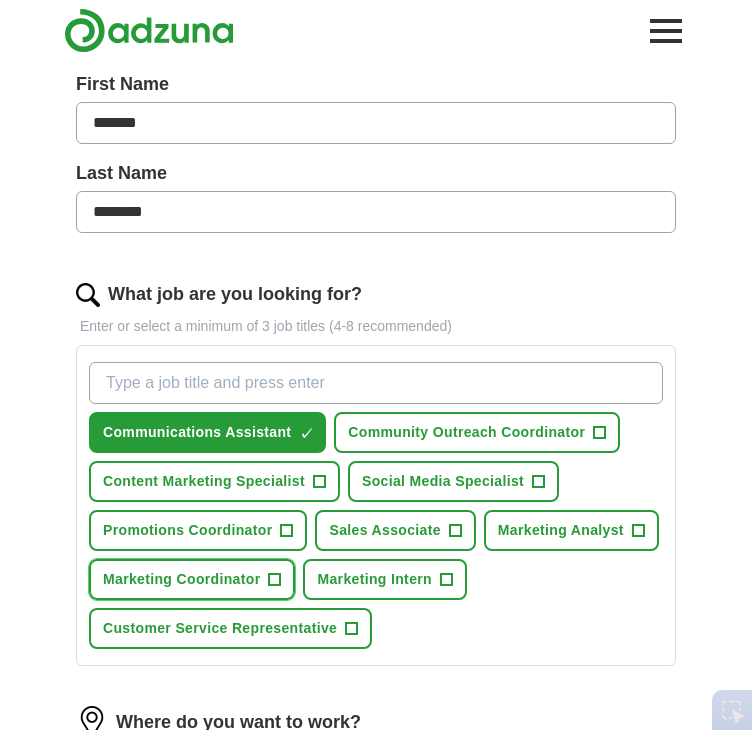 click on "+" at bounding box center [275, 580] 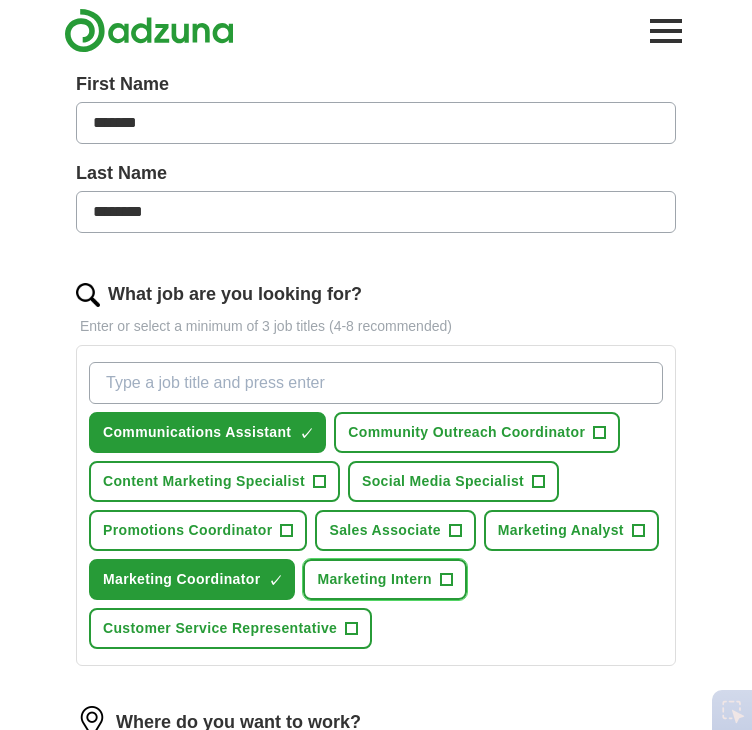 click on "+" at bounding box center (446, 580) 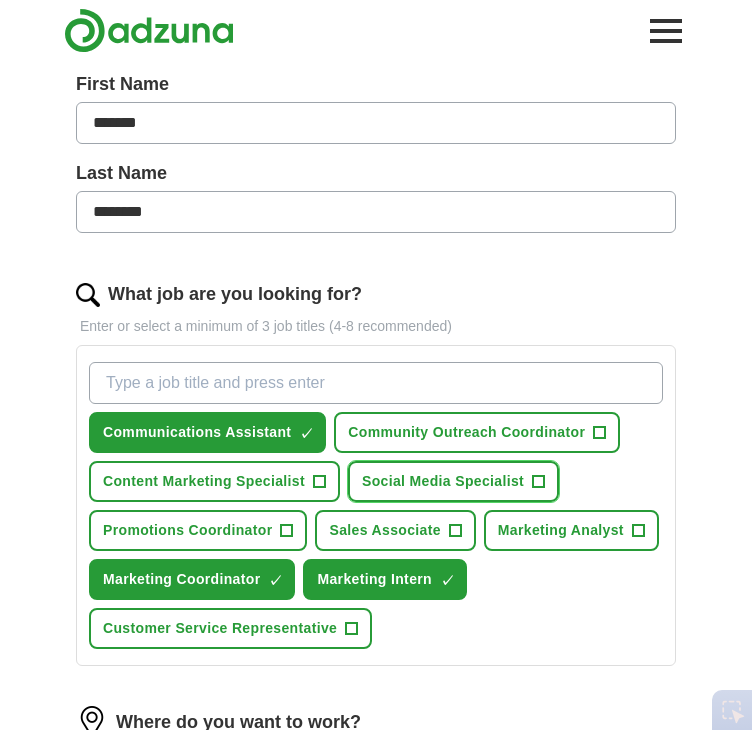 click on "+" at bounding box center [539, 482] 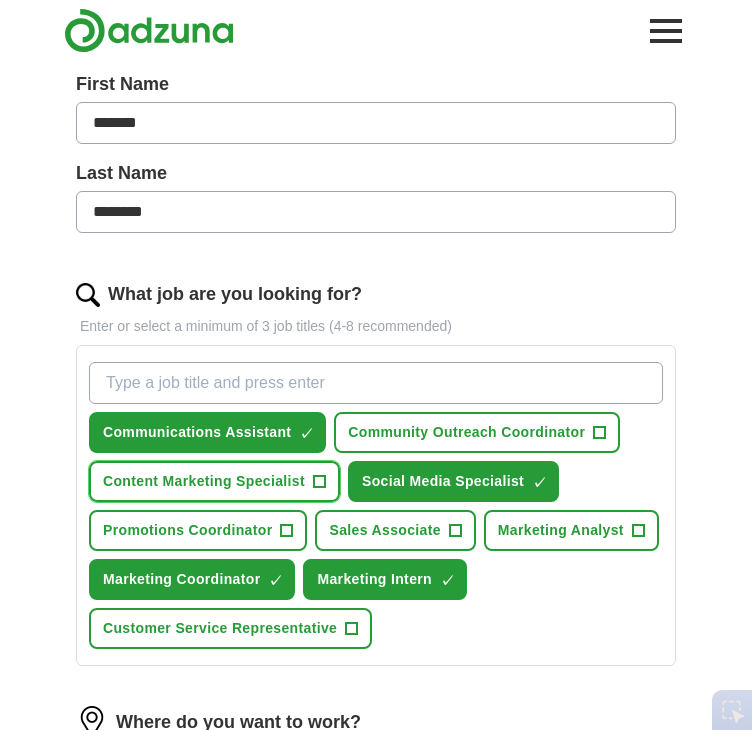 click on "+" at bounding box center [319, 482] 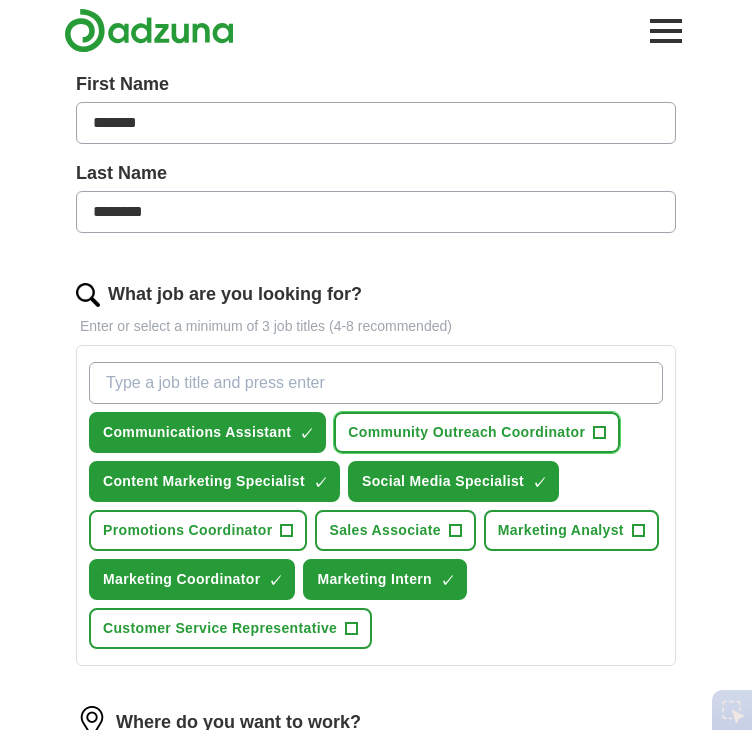 click on "Community Outreach Coordinator" at bounding box center (466, 432) 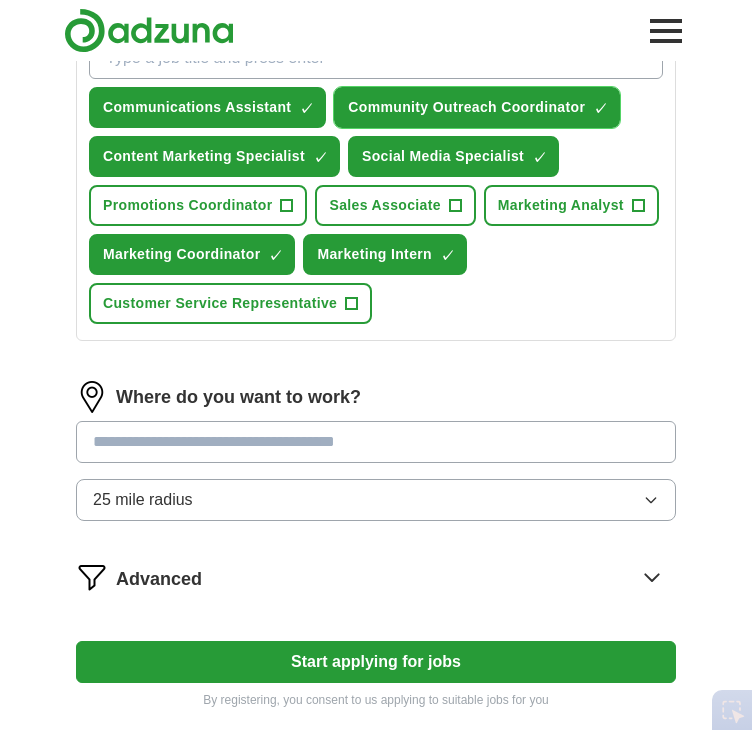 scroll, scrollTop: 720, scrollLeft: 0, axis: vertical 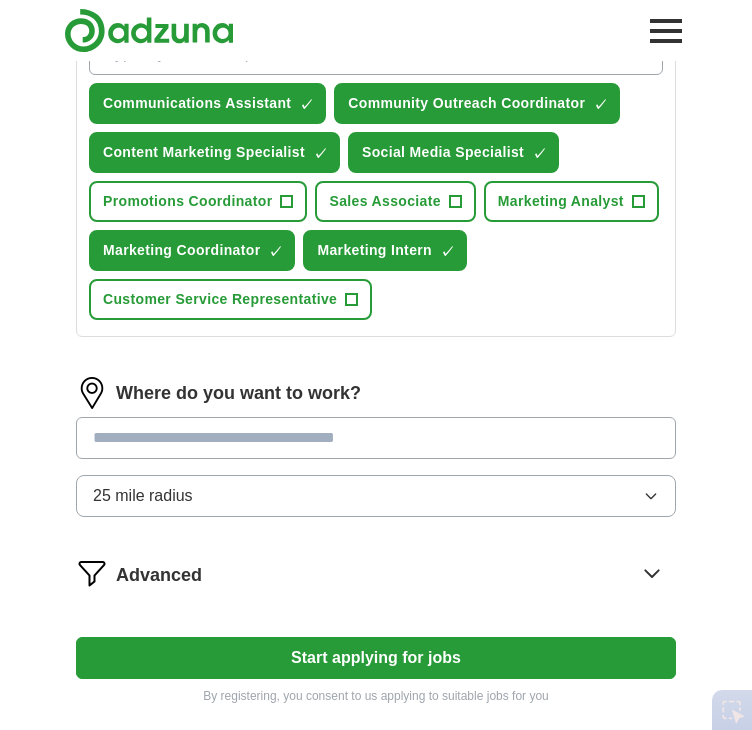click on "25 mile radius" at bounding box center [376, 496] 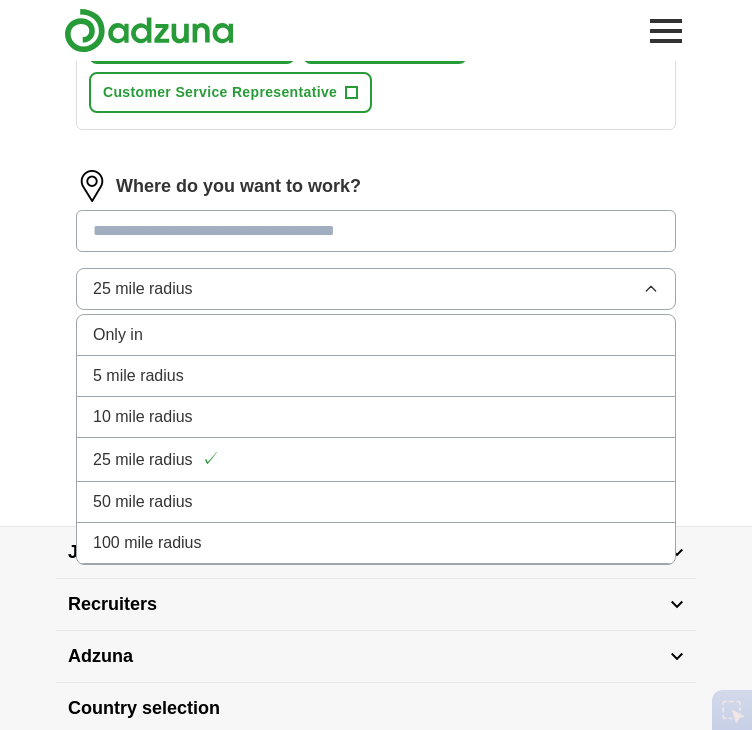 scroll, scrollTop: 929, scrollLeft: 0, axis: vertical 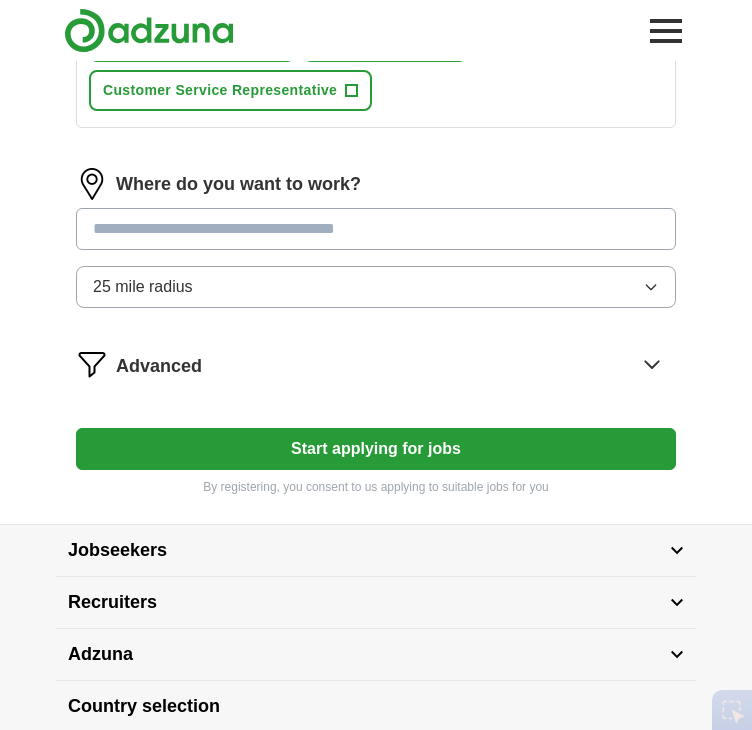 click on "Select a resume Delaney McCollum resume.pdf 08/03/2025, 14:12 Upload a different  resume By uploading your  resume  you agree to our   T&Cs   and   Privacy Notice . First Name ******* Last Name ******** What job are you looking for? Enter or select a minimum of 3 job titles (4-8 recommended) Communications Assistant ✓ × Community Outreach Coordinator ✓ × Content Marketing Specialist ✓ × Social Media Specialist ✓ × Promotions Coordinator + Sales Associate + Marketing Analyst + Marketing Coordinator ✓ × Marketing Intern ✓ × Customer Service Representative + Where do you want to work? 25 mile radius Advanced Start applying for jobs By registering, you consent to us applying to suitable jobs for you" at bounding box center [376, -80] 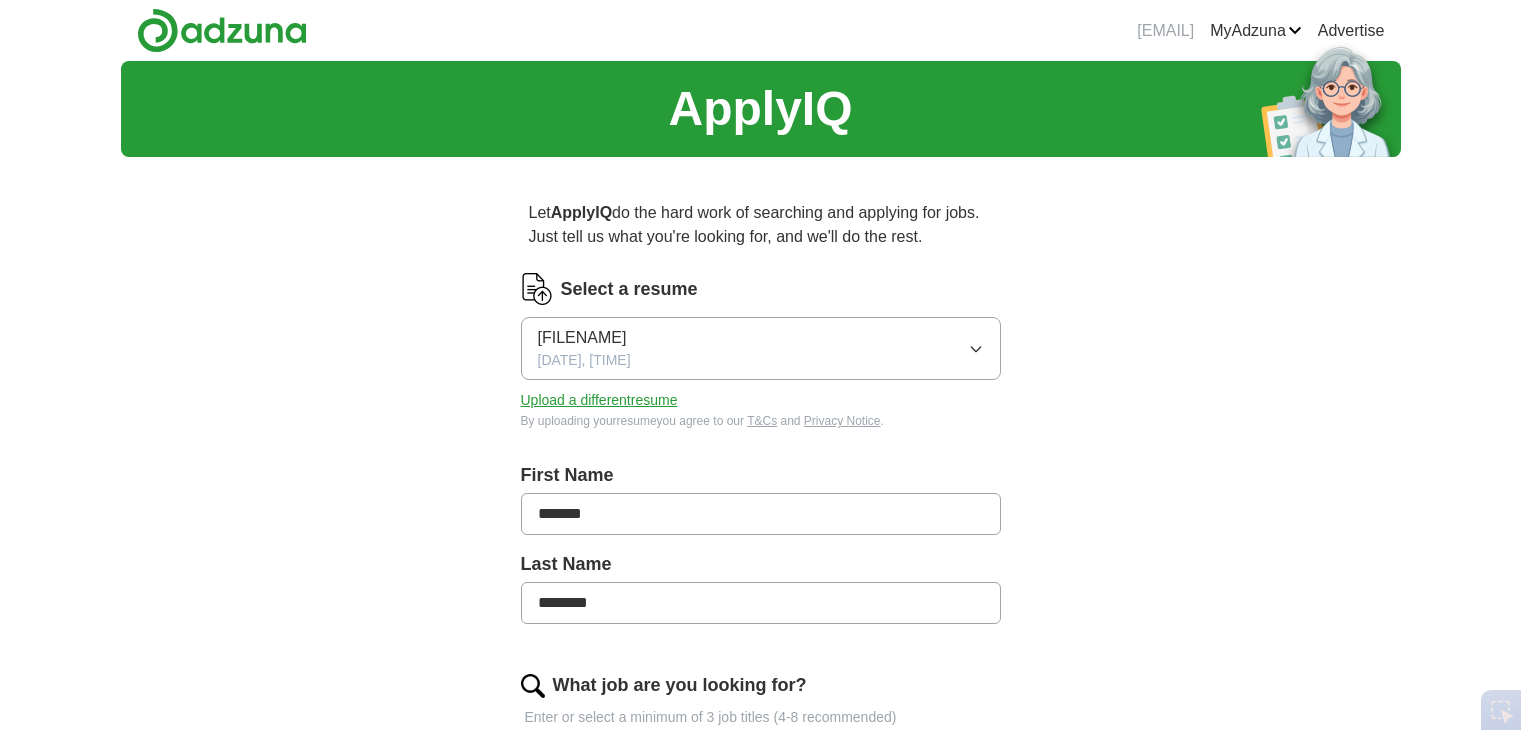 scroll, scrollTop: 0, scrollLeft: 0, axis: both 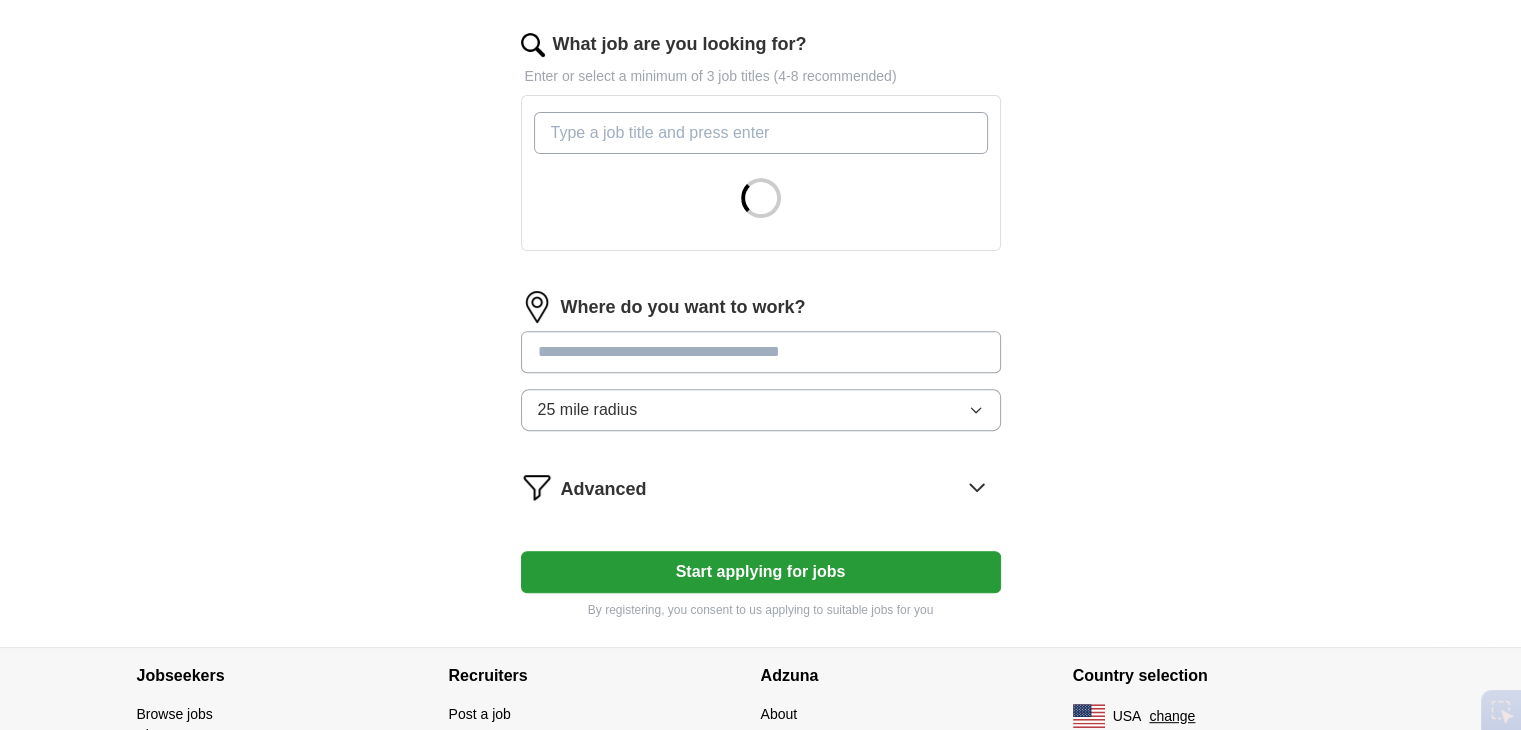 click at bounding box center [761, 352] 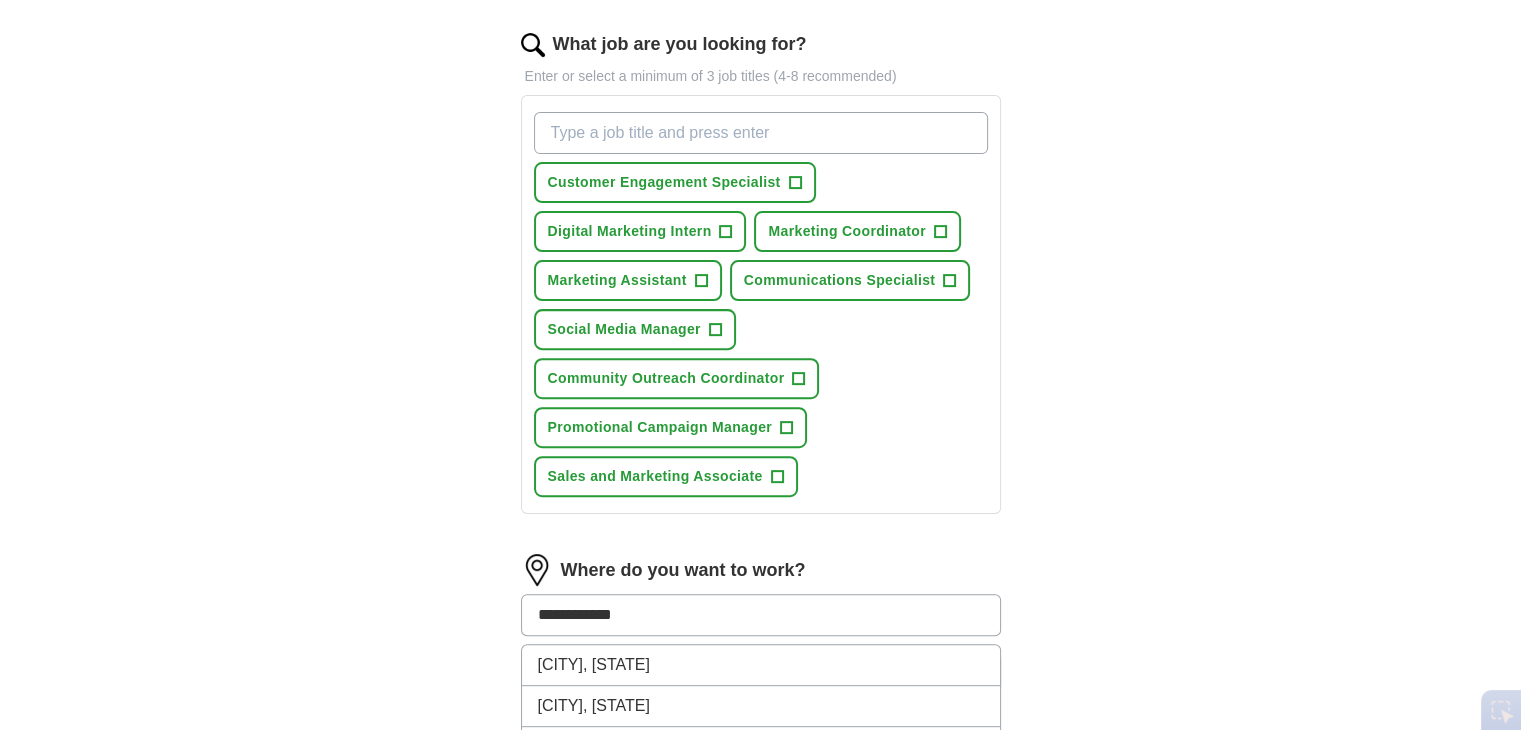 type on "**********" 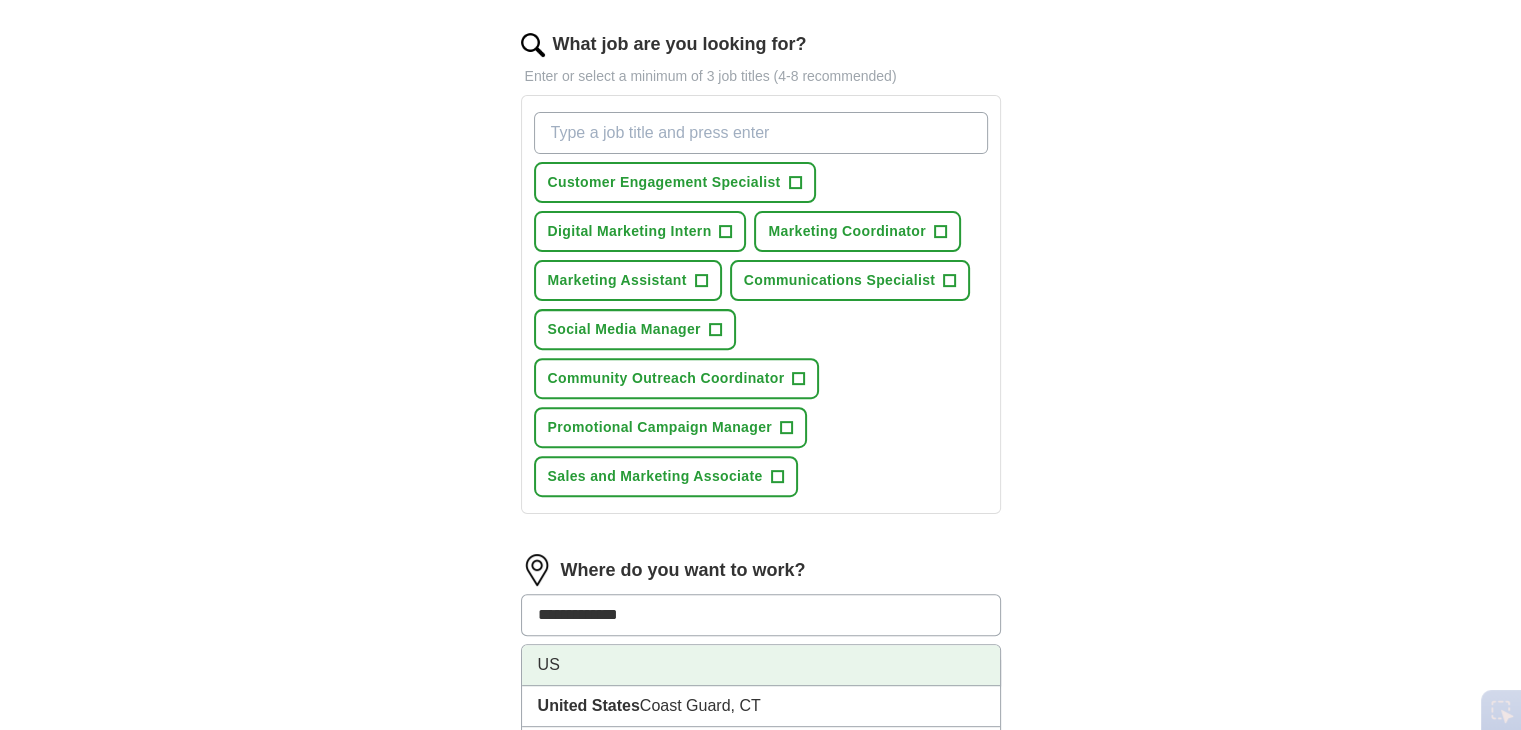 click on "US" at bounding box center (761, 665) 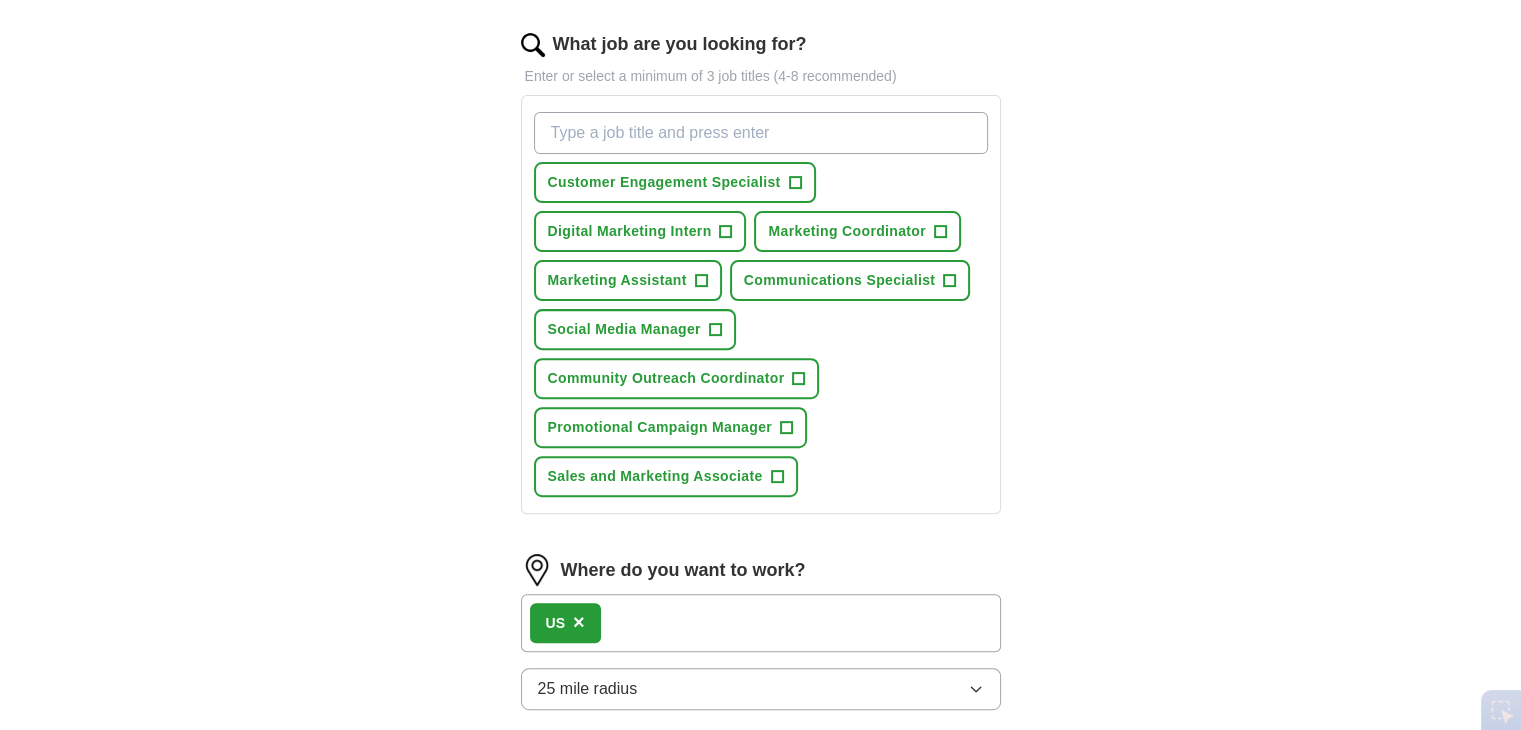 click on "25 mile radius" at bounding box center [761, 689] 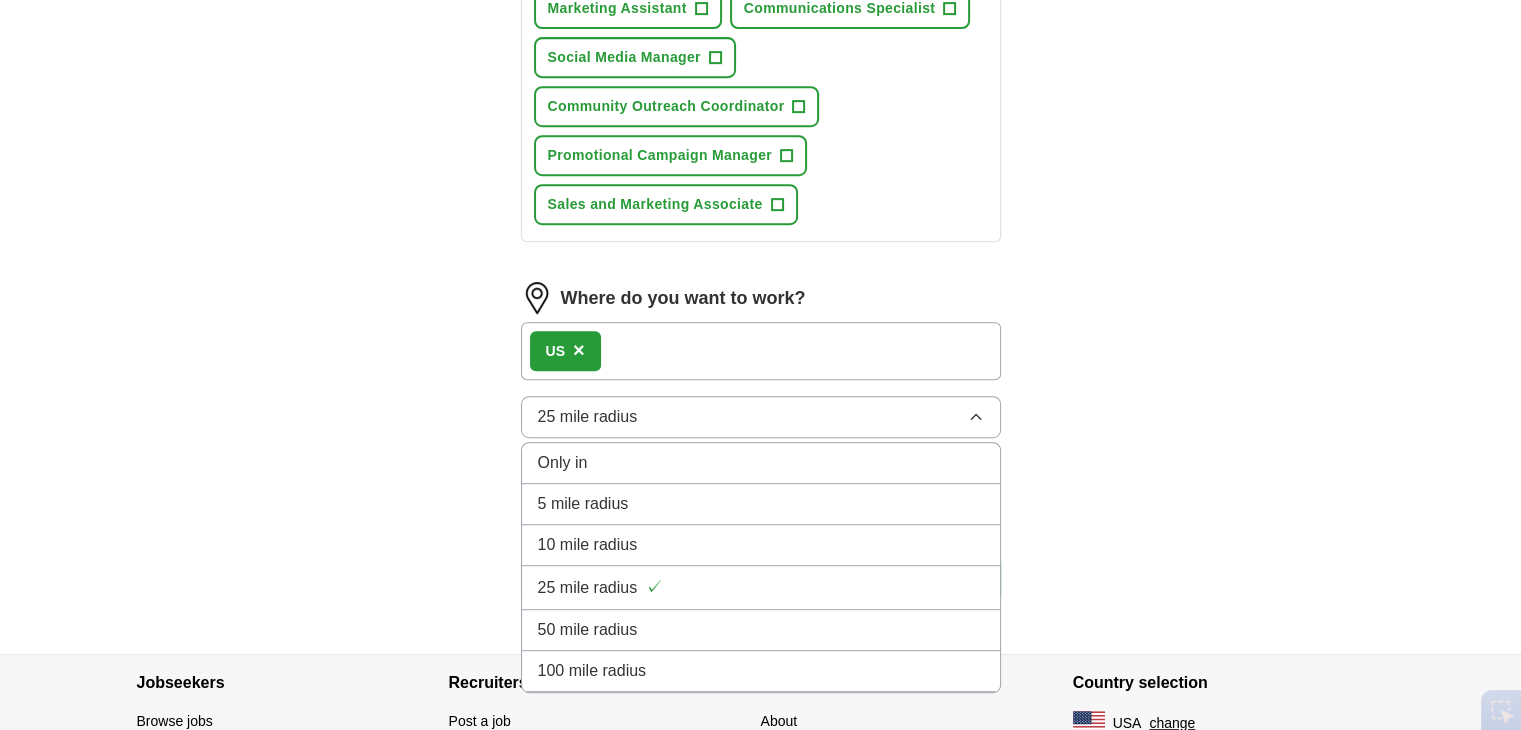 scroll, scrollTop: 916, scrollLeft: 0, axis: vertical 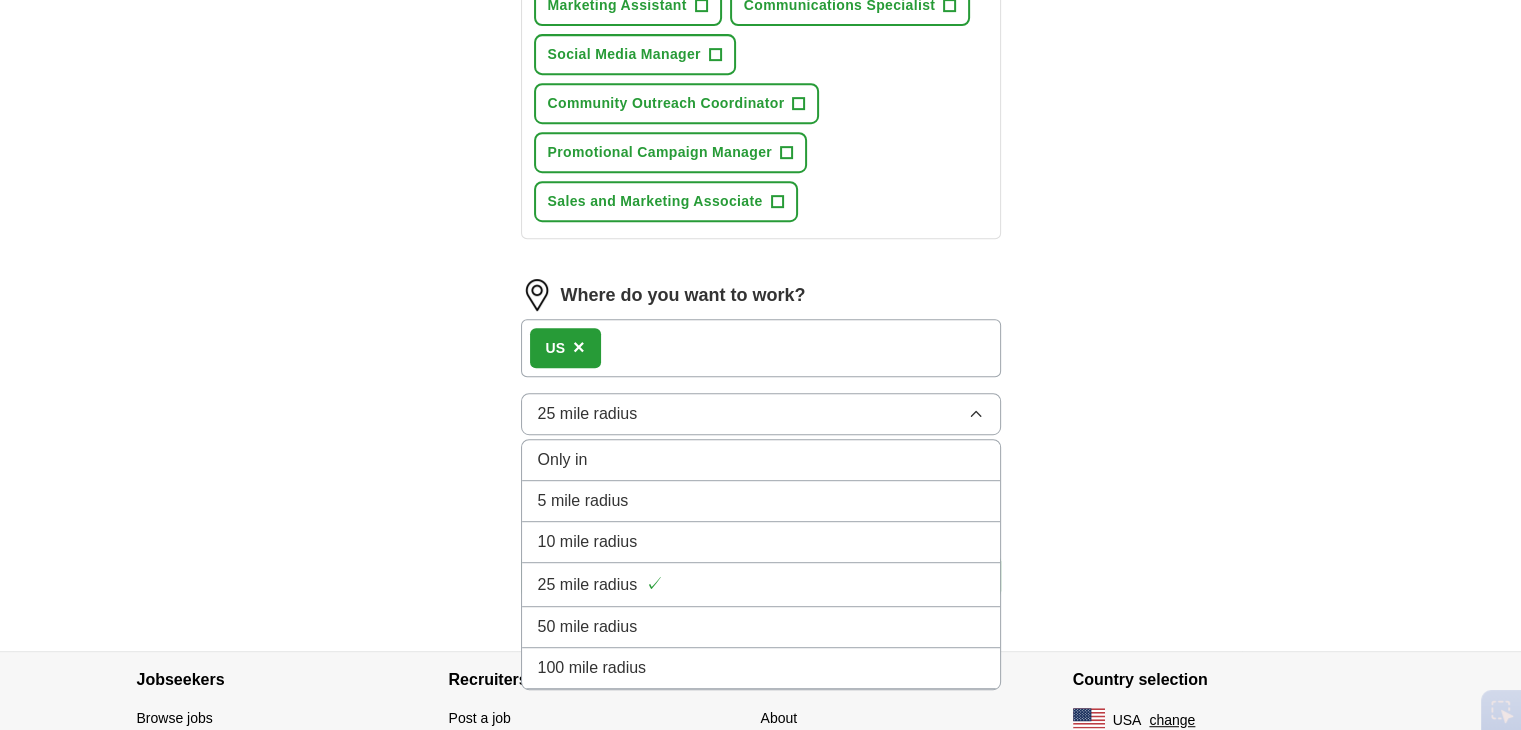 click on "100 mile radius" at bounding box center [761, 668] 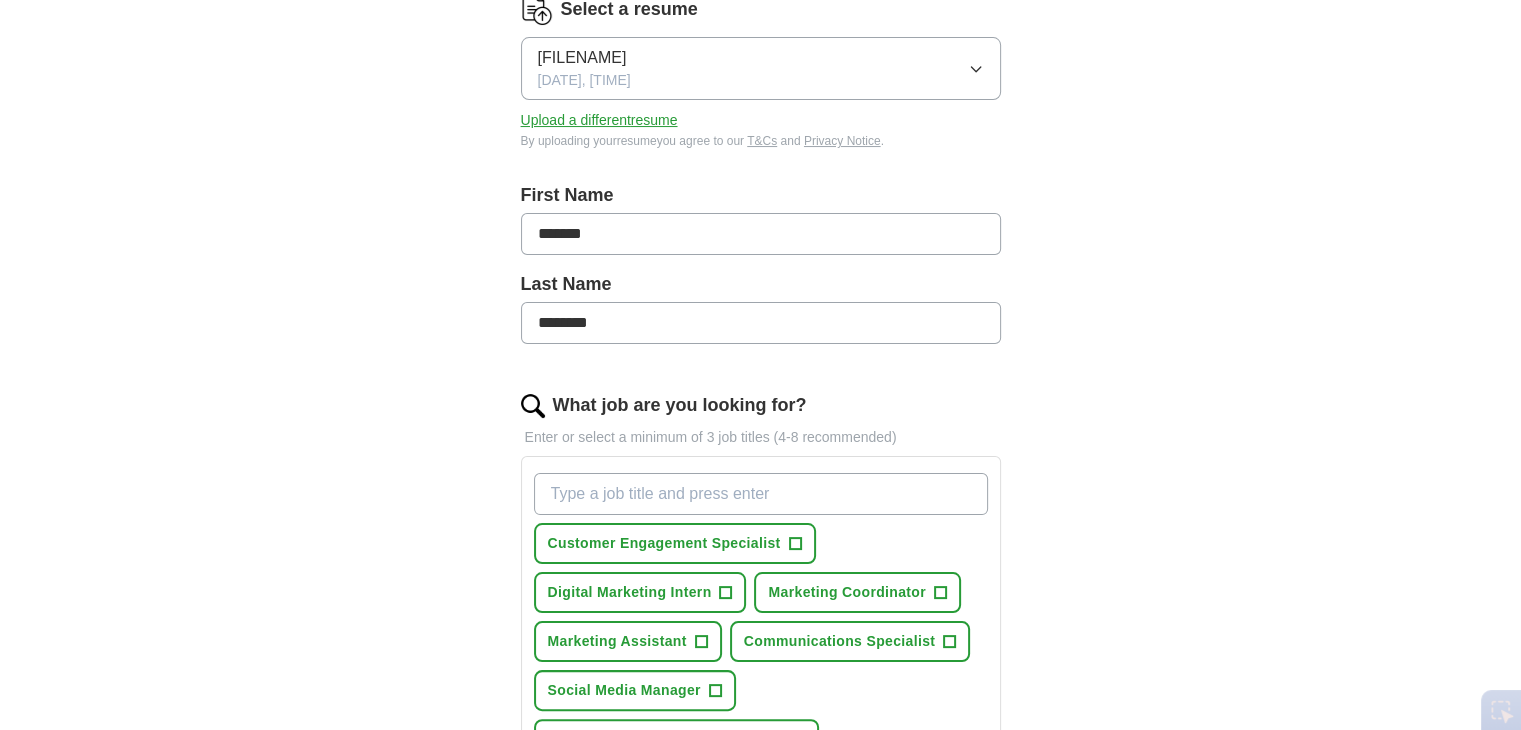 scroll, scrollTop: 398, scrollLeft: 0, axis: vertical 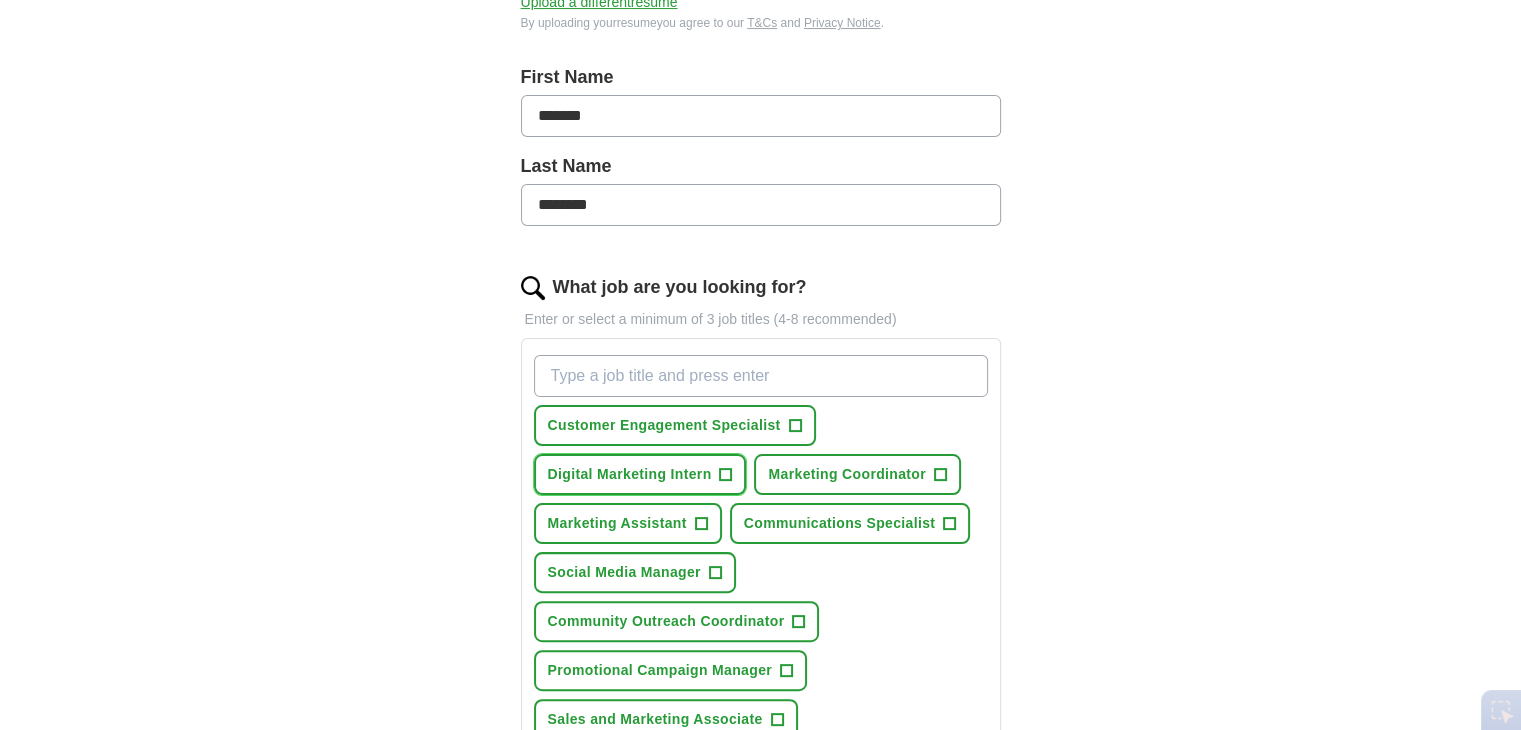 click on "+" at bounding box center [726, 475] 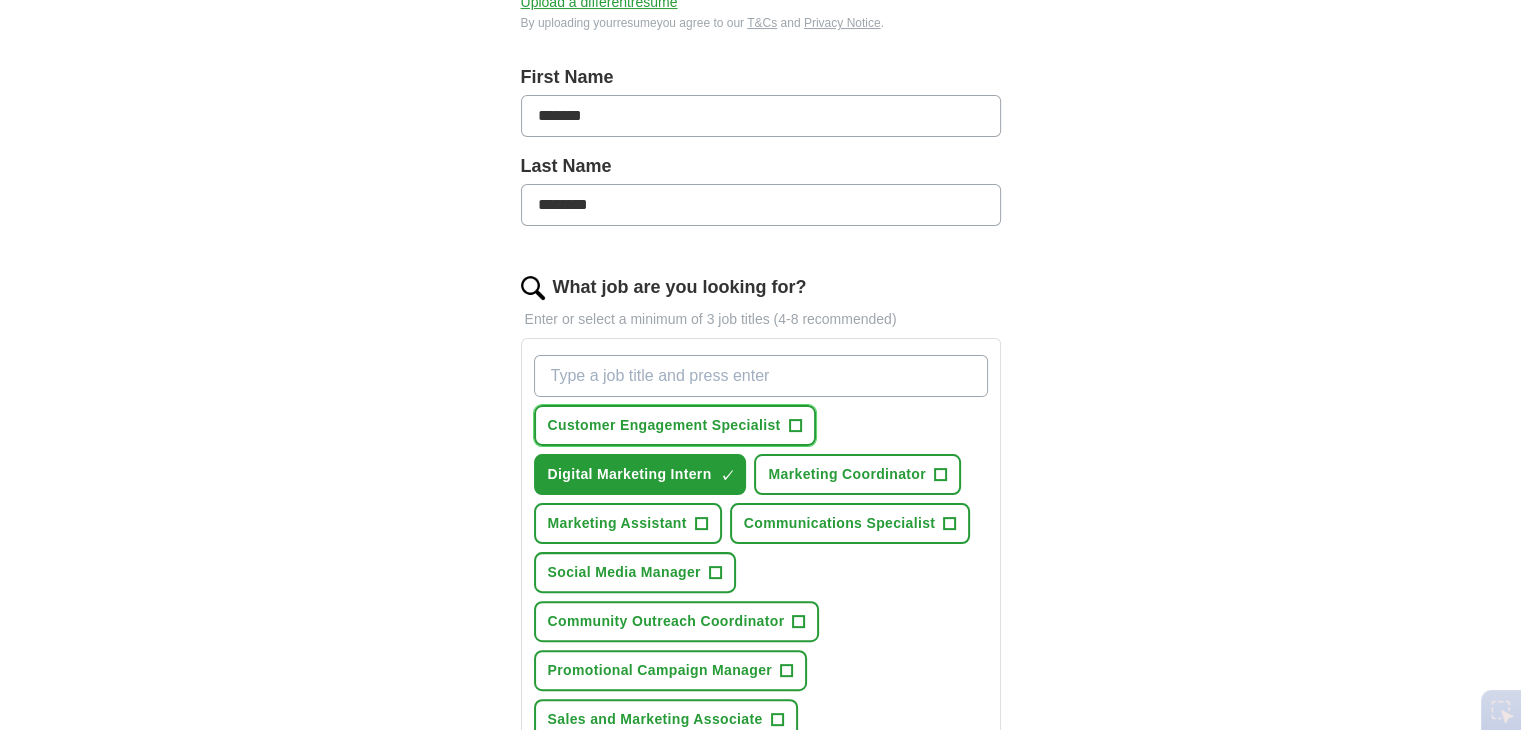 click on "+" at bounding box center (795, 426) 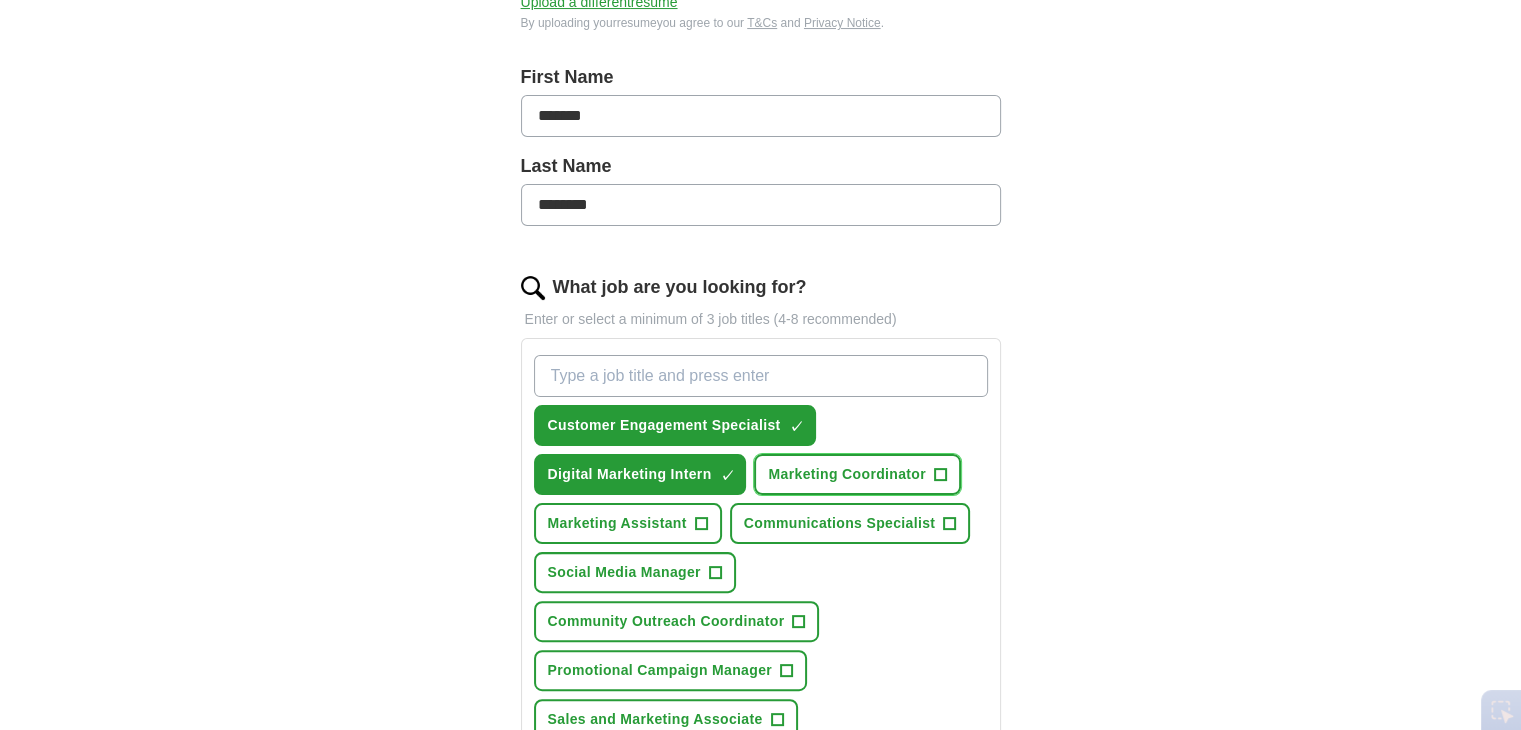 click on "Marketing Coordinator" at bounding box center (846, 474) 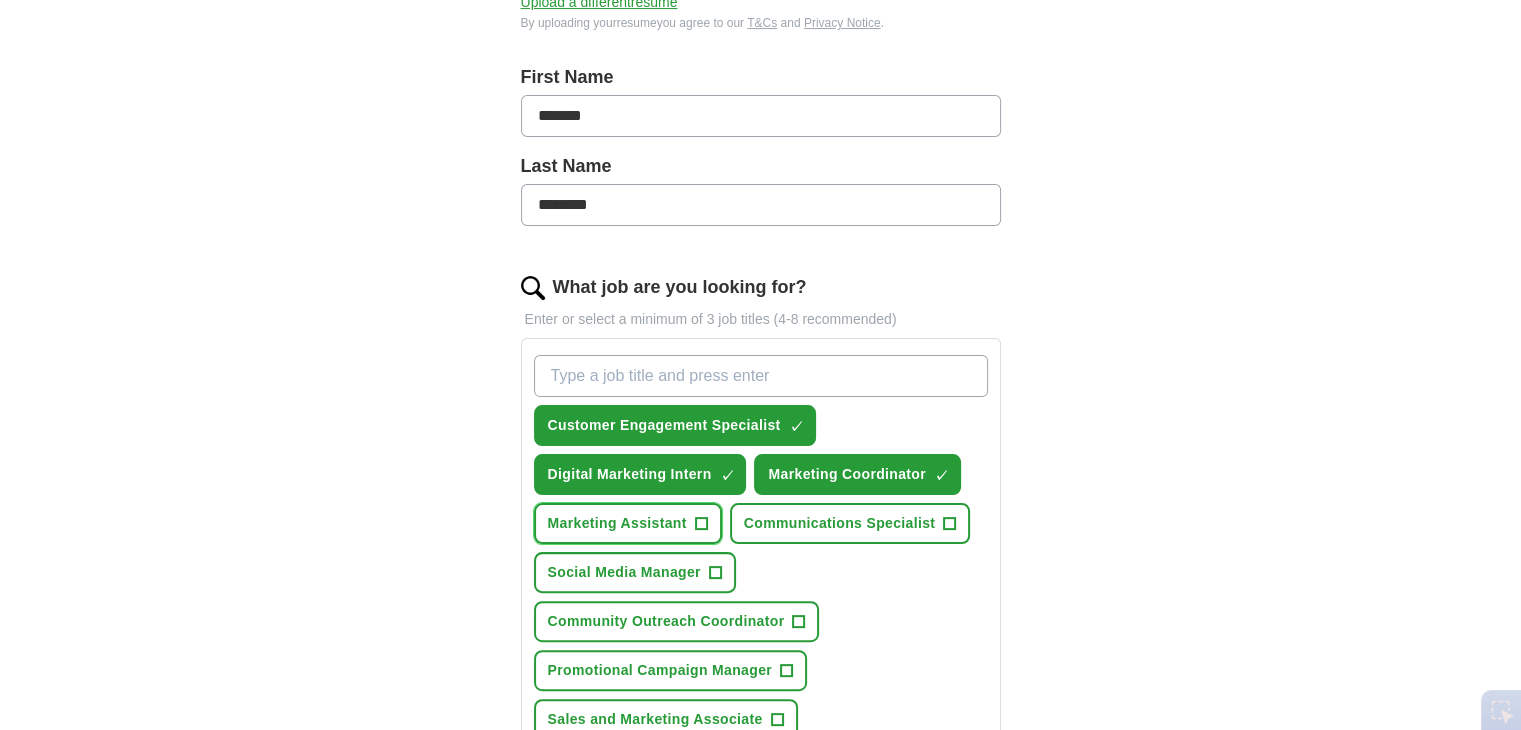 click on "Marketing Assistant" at bounding box center [617, 523] 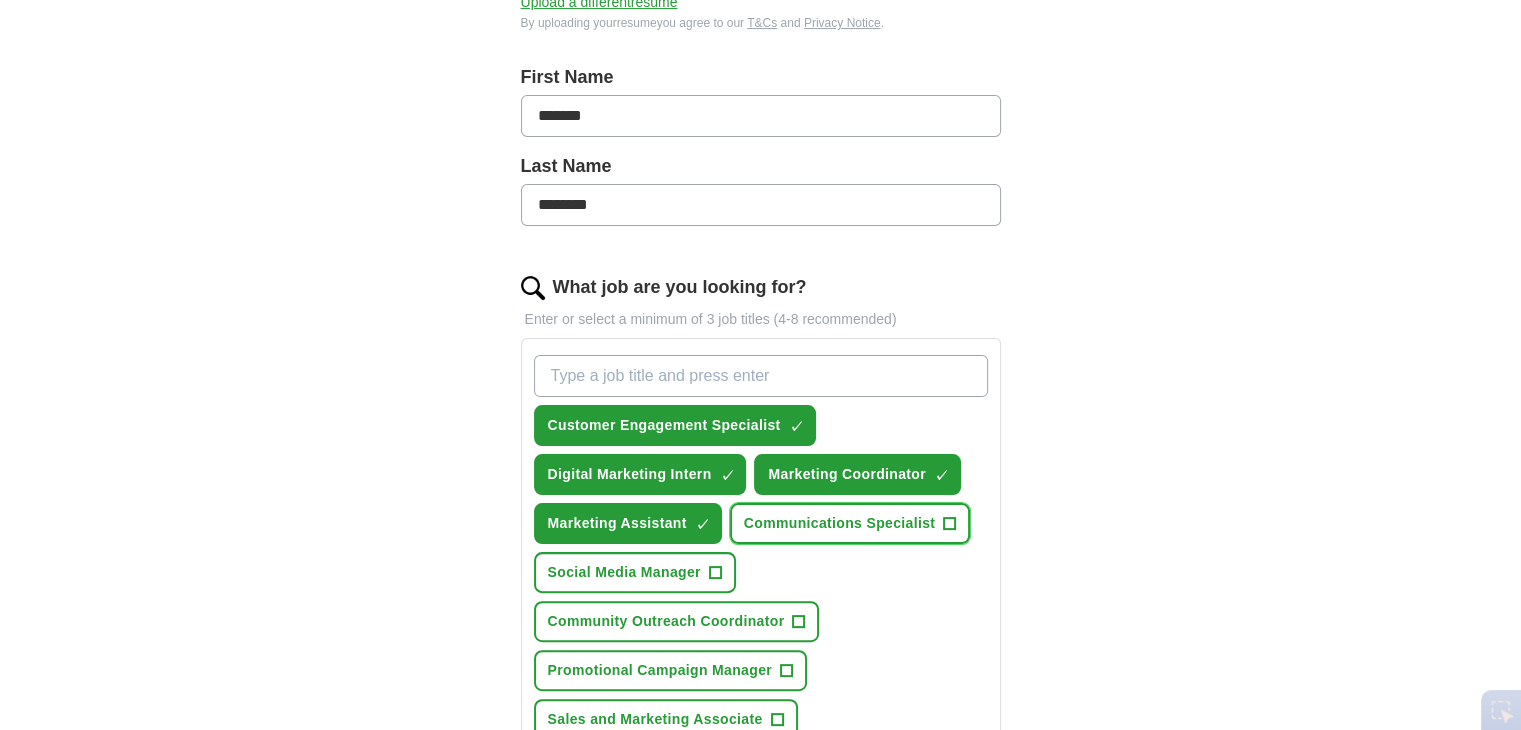 click on "Communications Specialist" at bounding box center [840, 523] 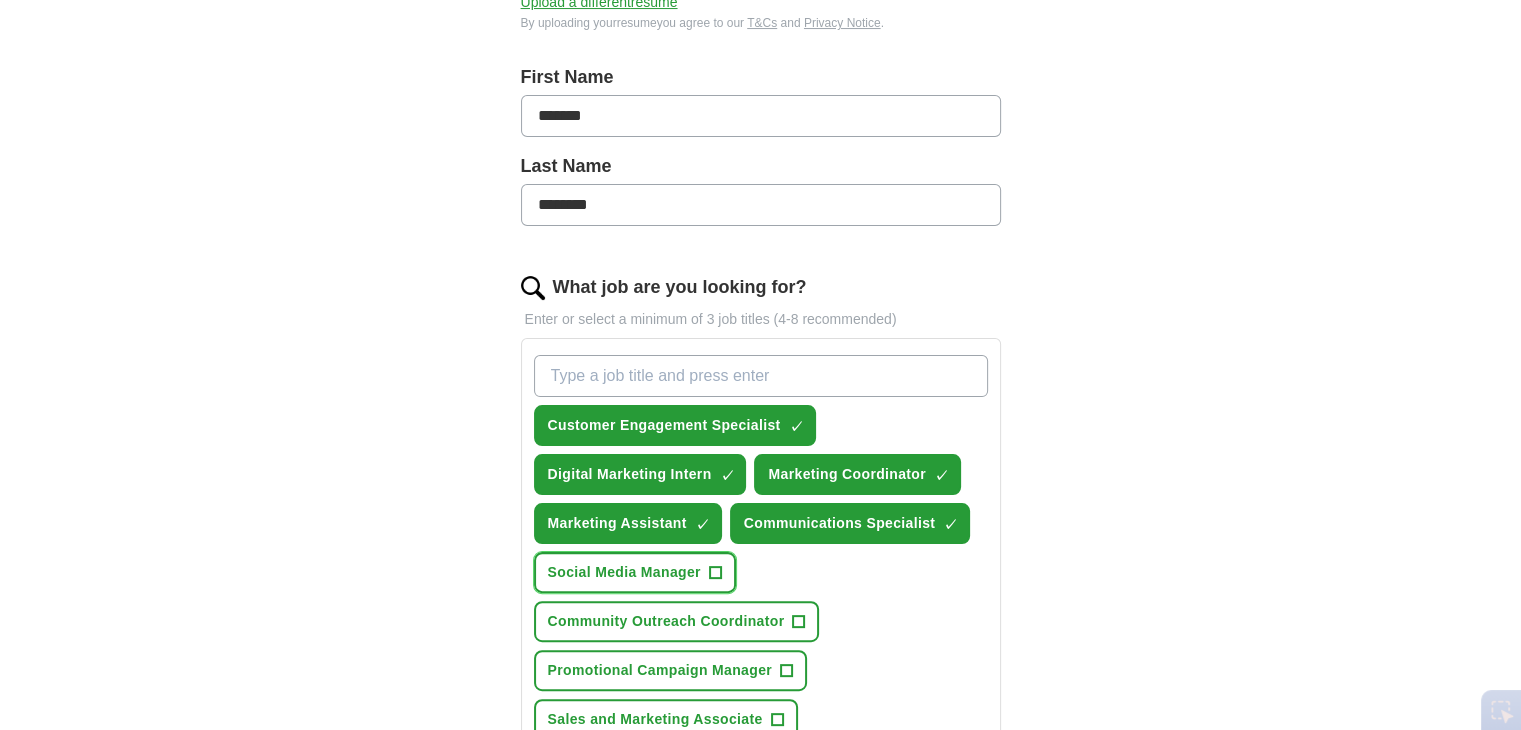 click on "Social Media Manager" at bounding box center [624, 572] 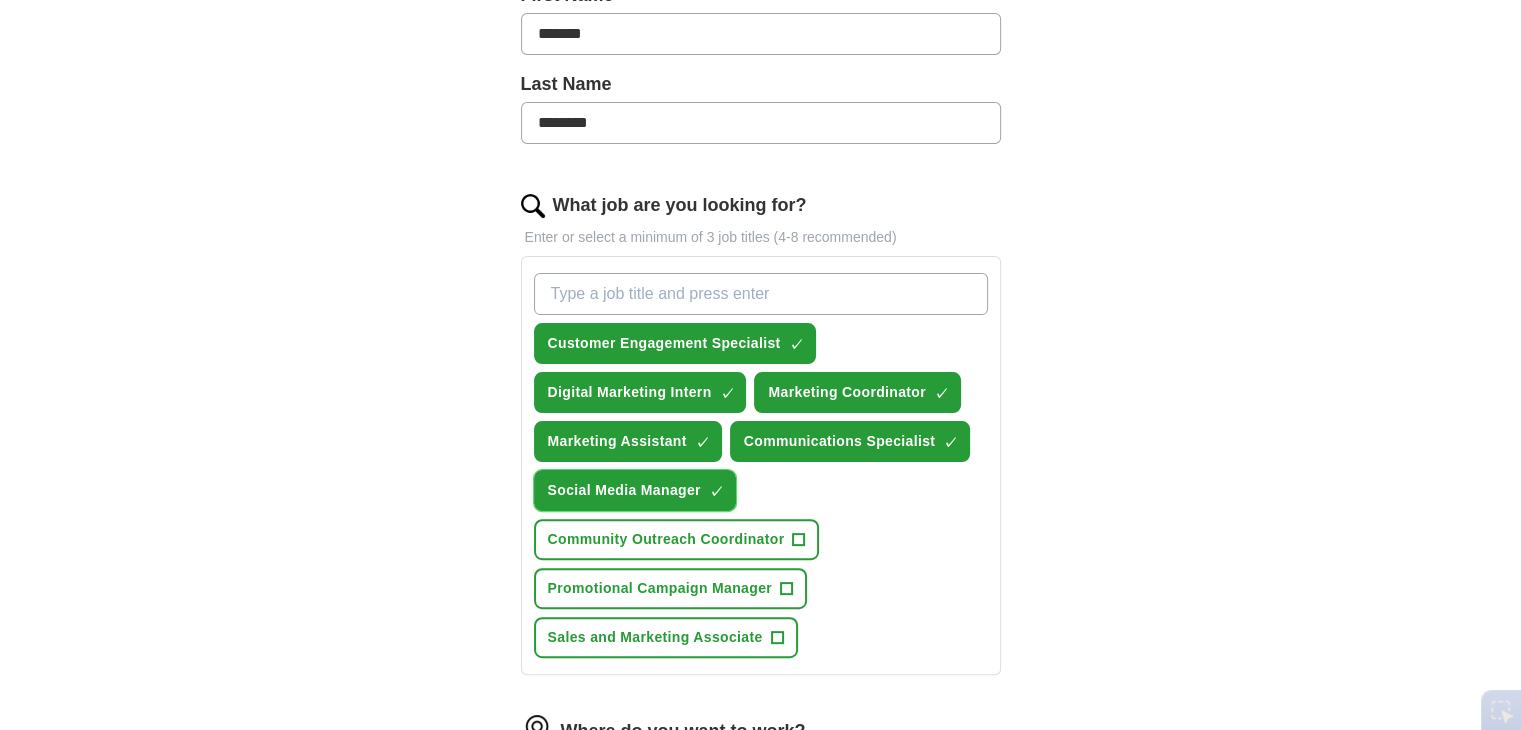 scroll, scrollTop: 480, scrollLeft: 0, axis: vertical 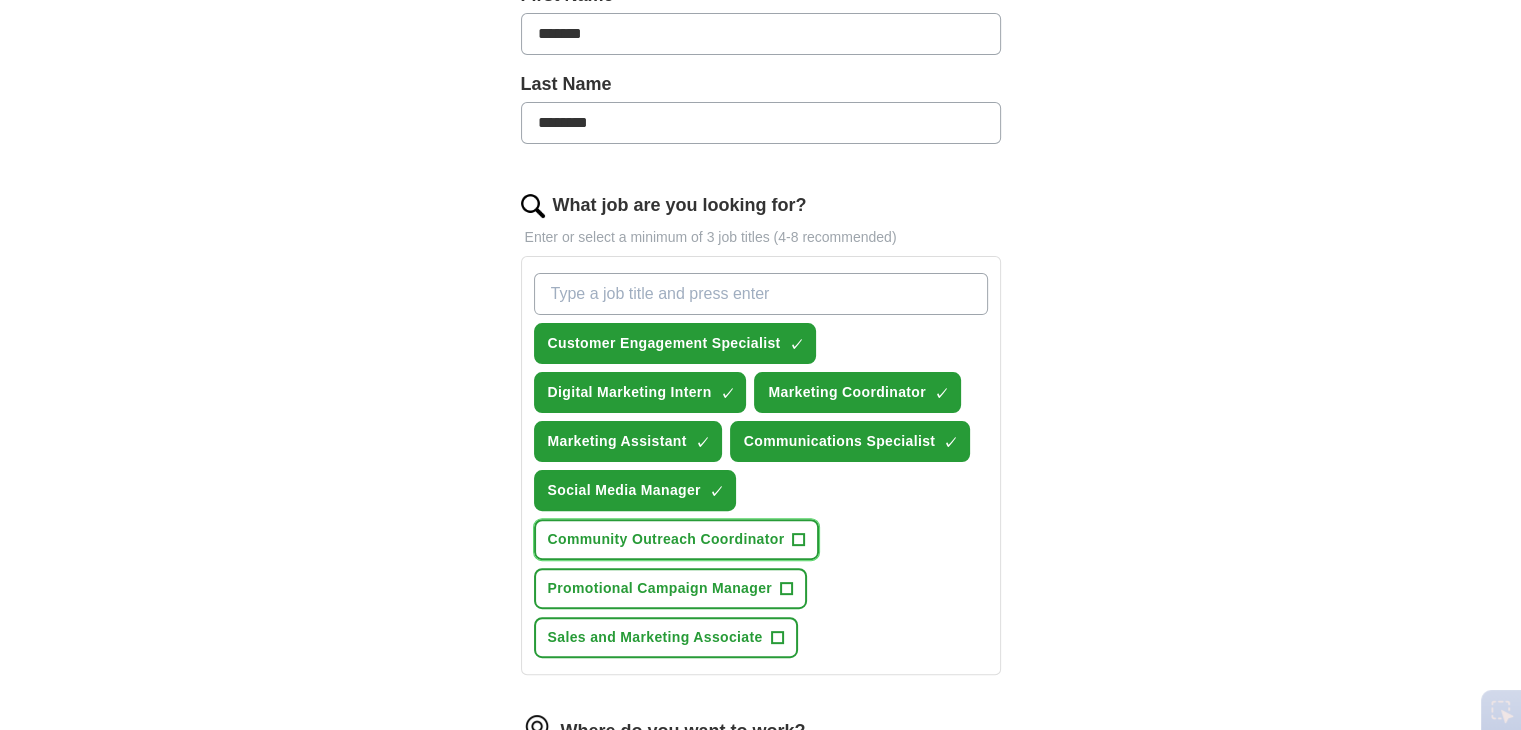 click on "Community Outreach Coordinator" at bounding box center (666, 539) 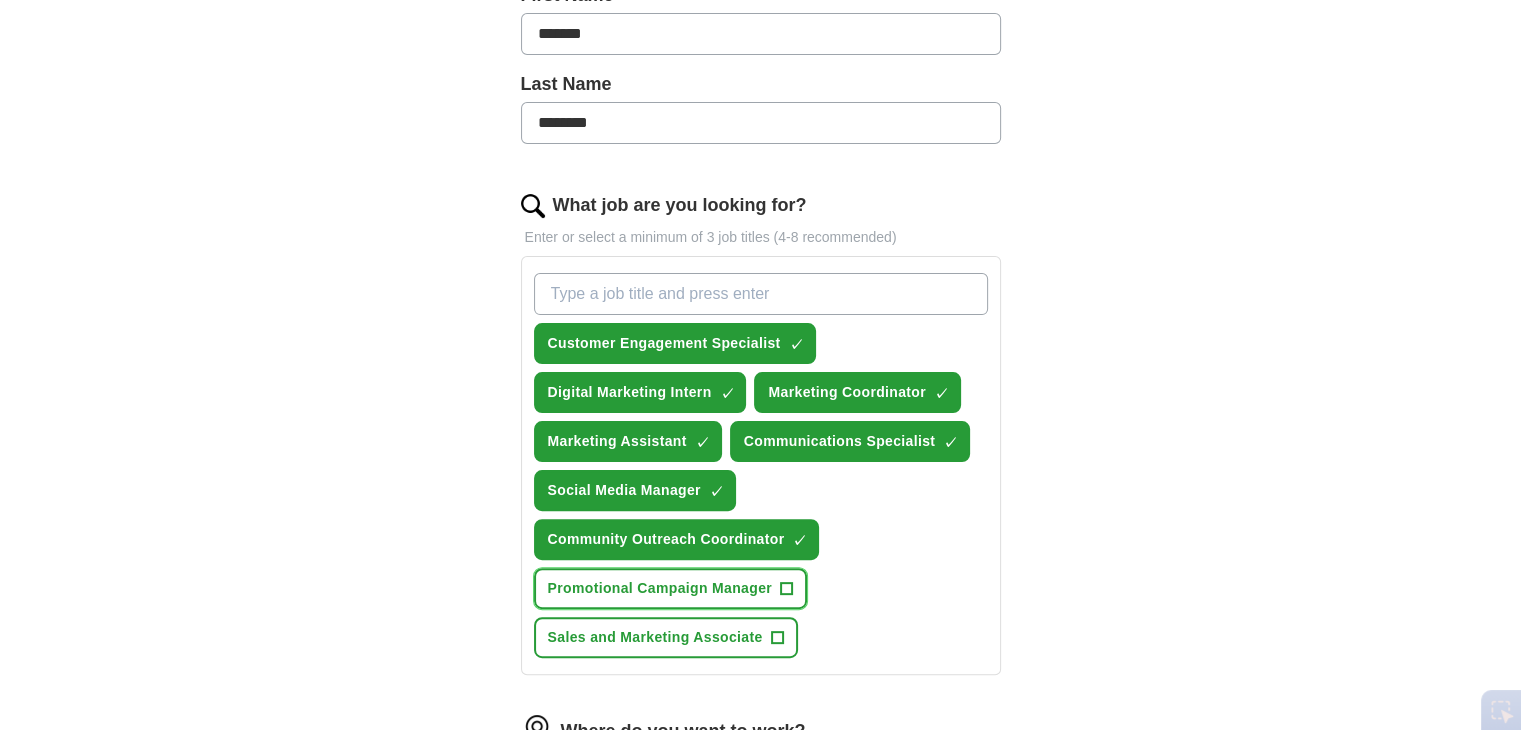 click on "Promotional Campaign Manager" at bounding box center (660, 588) 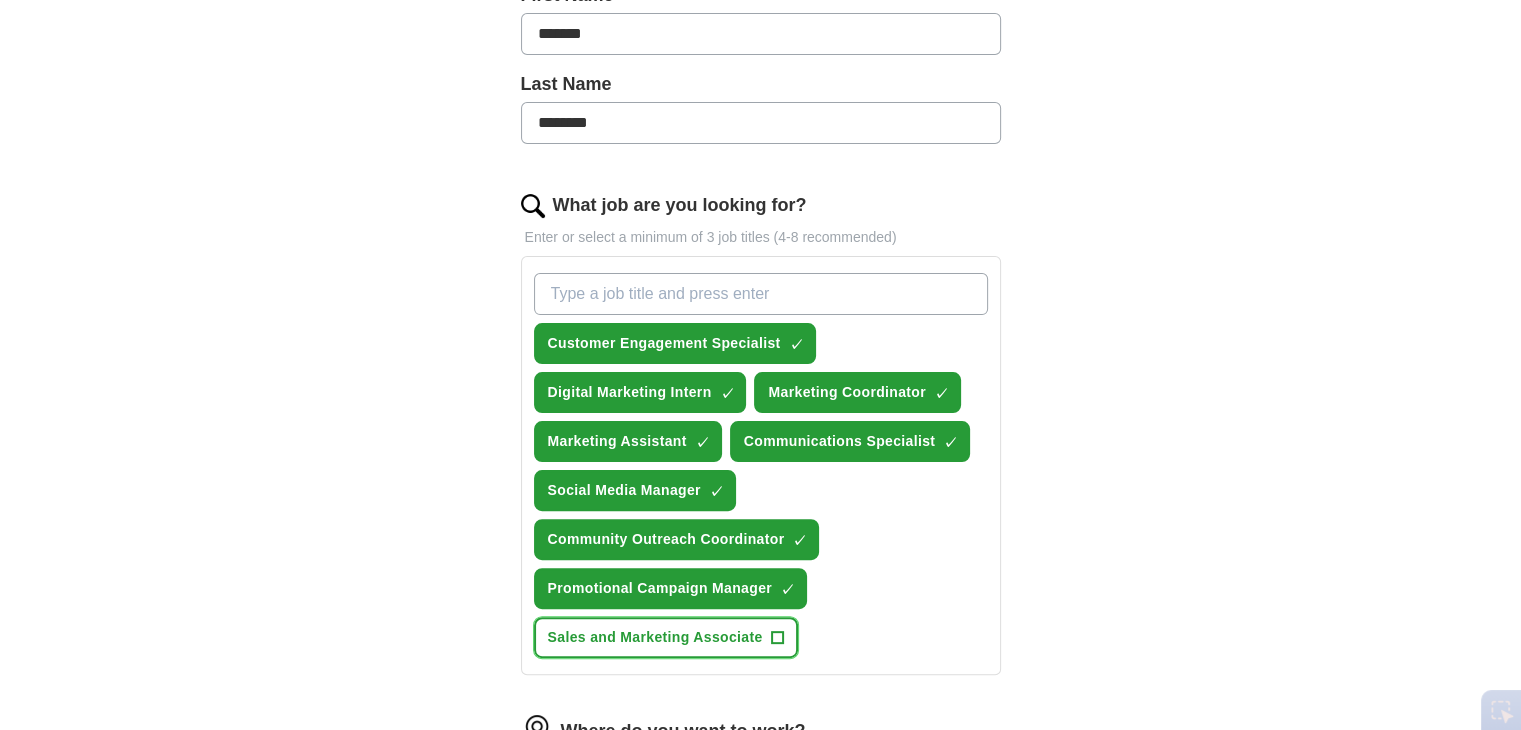 click on "+" at bounding box center (777, 638) 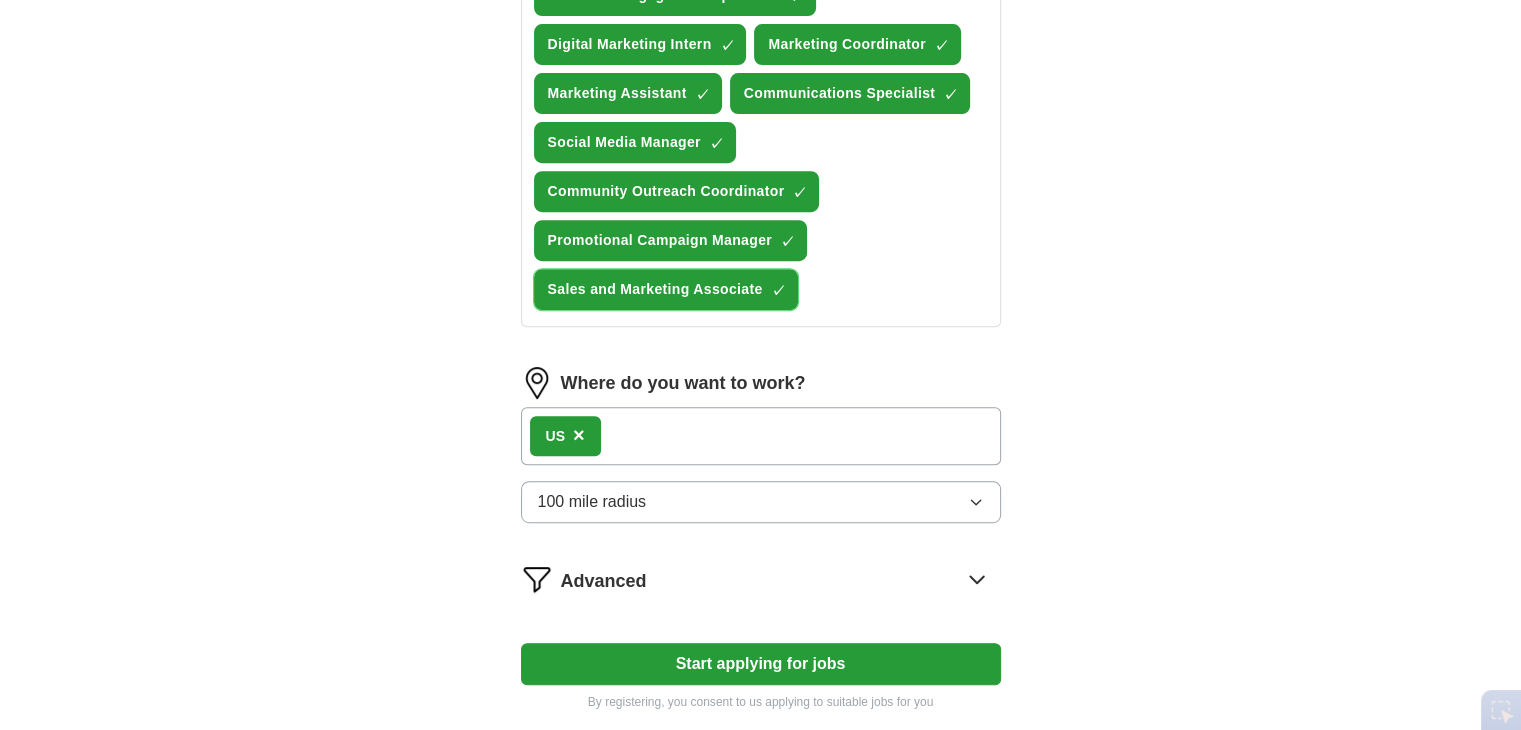 scroll, scrollTop: 830, scrollLeft: 0, axis: vertical 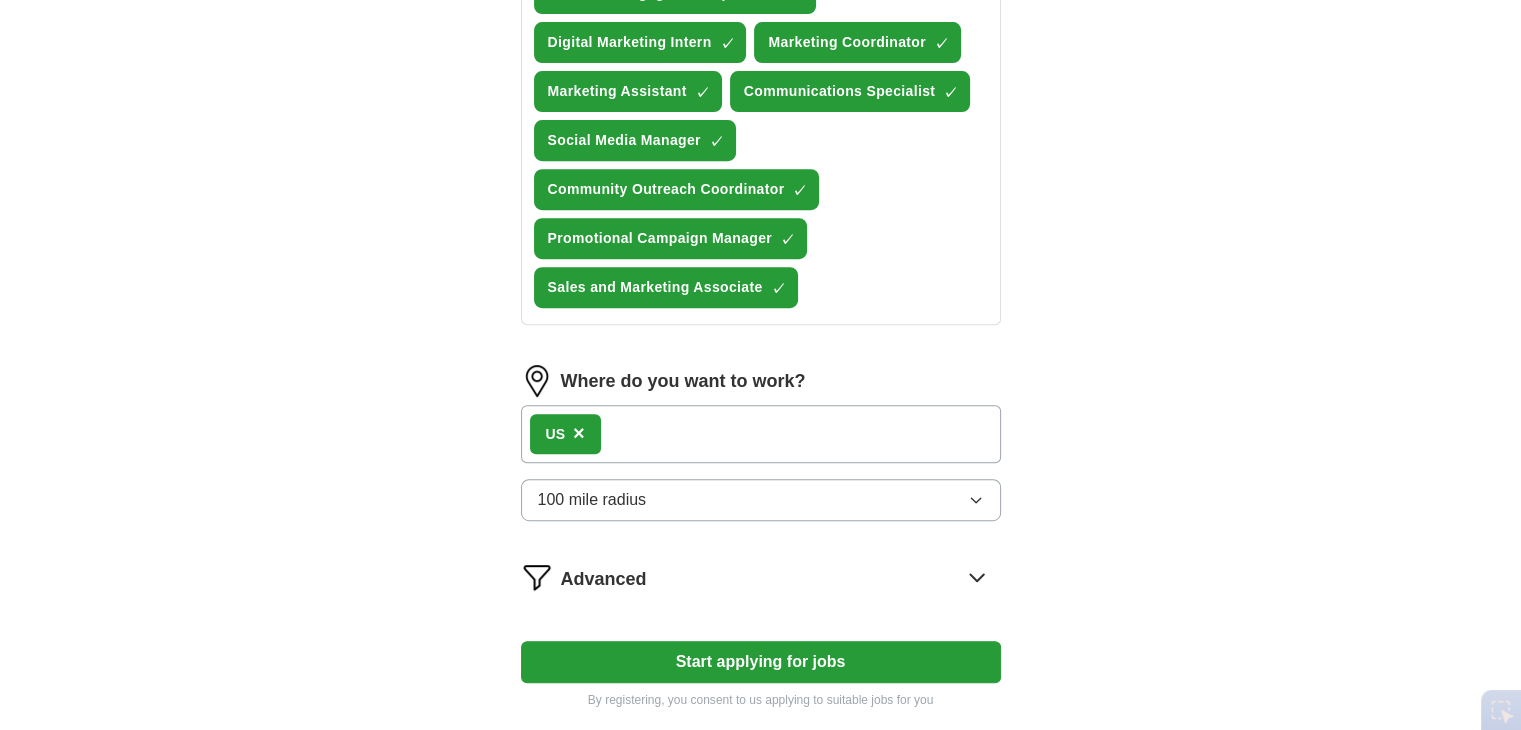 click on "Start applying for jobs" at bounding box center [761, 662] 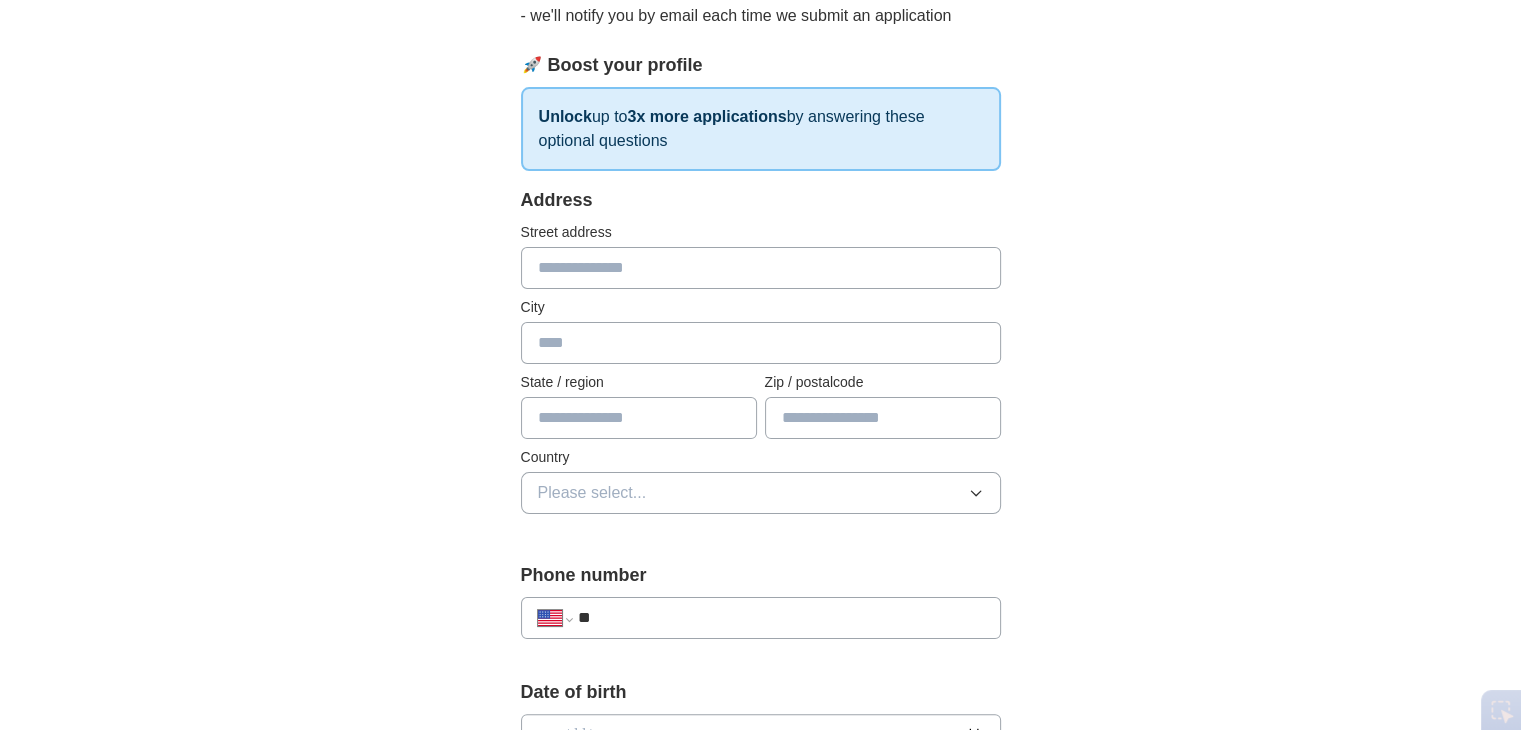 scroll, scrollTop: 0, scrollLeft: 0, axis: both 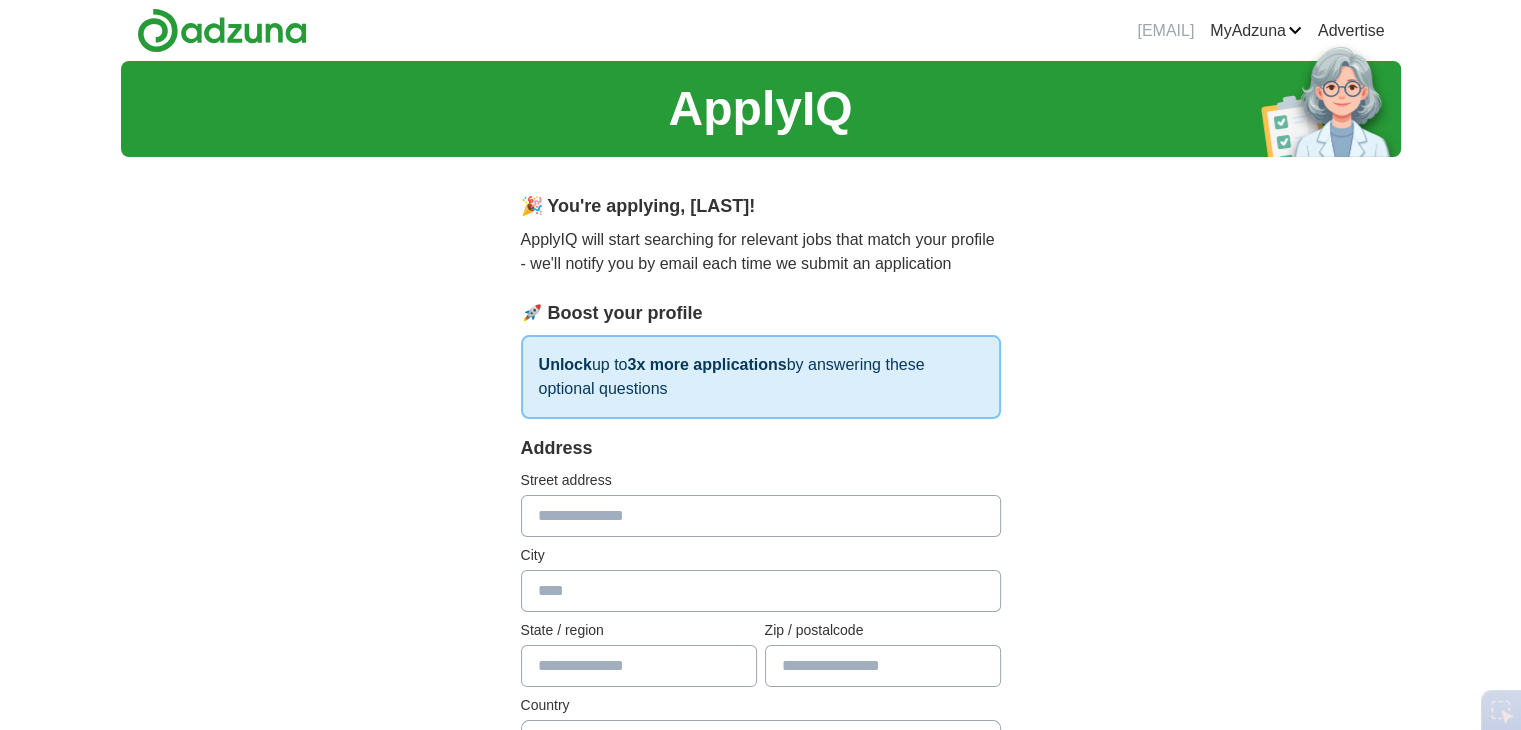 click at bounding box center [761, 516] 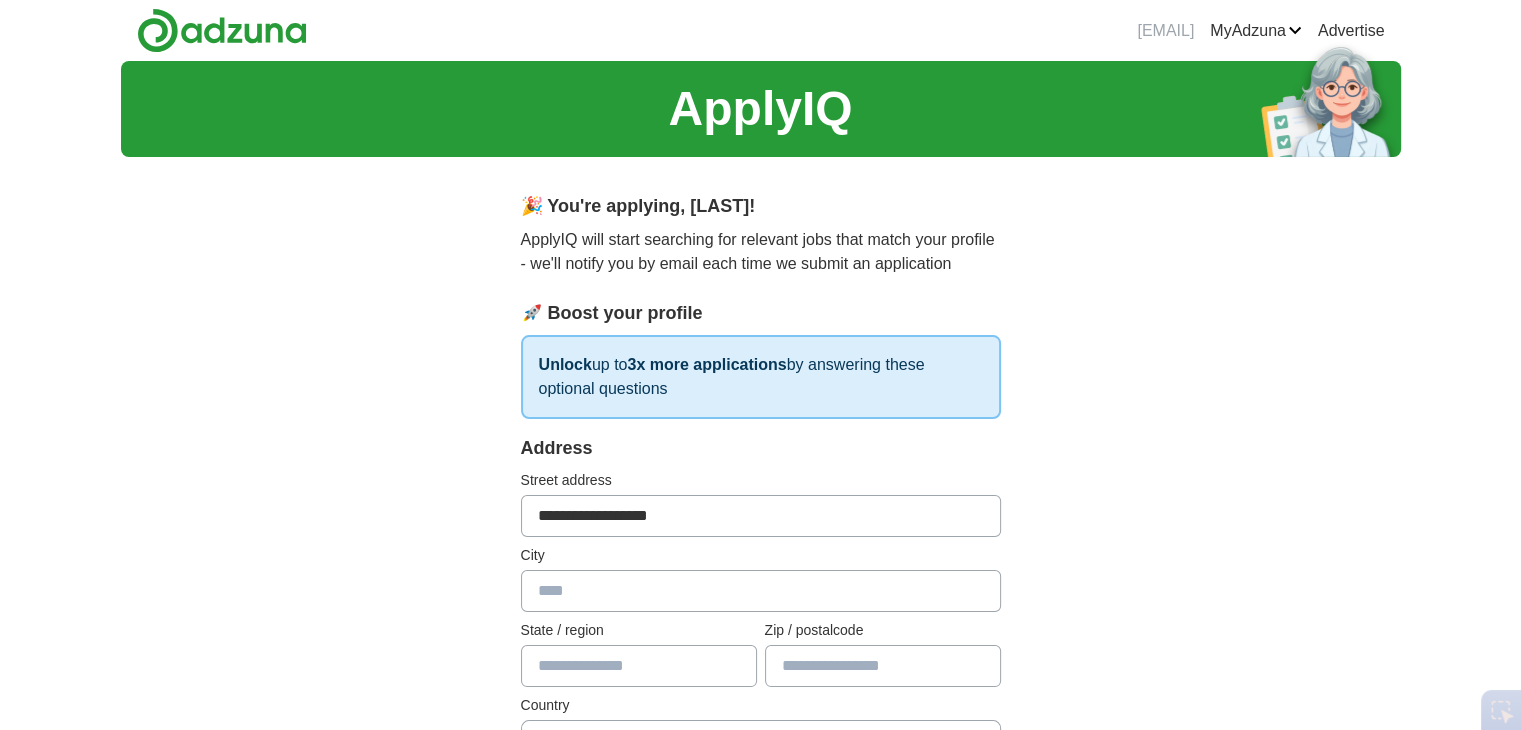 type on "**********" 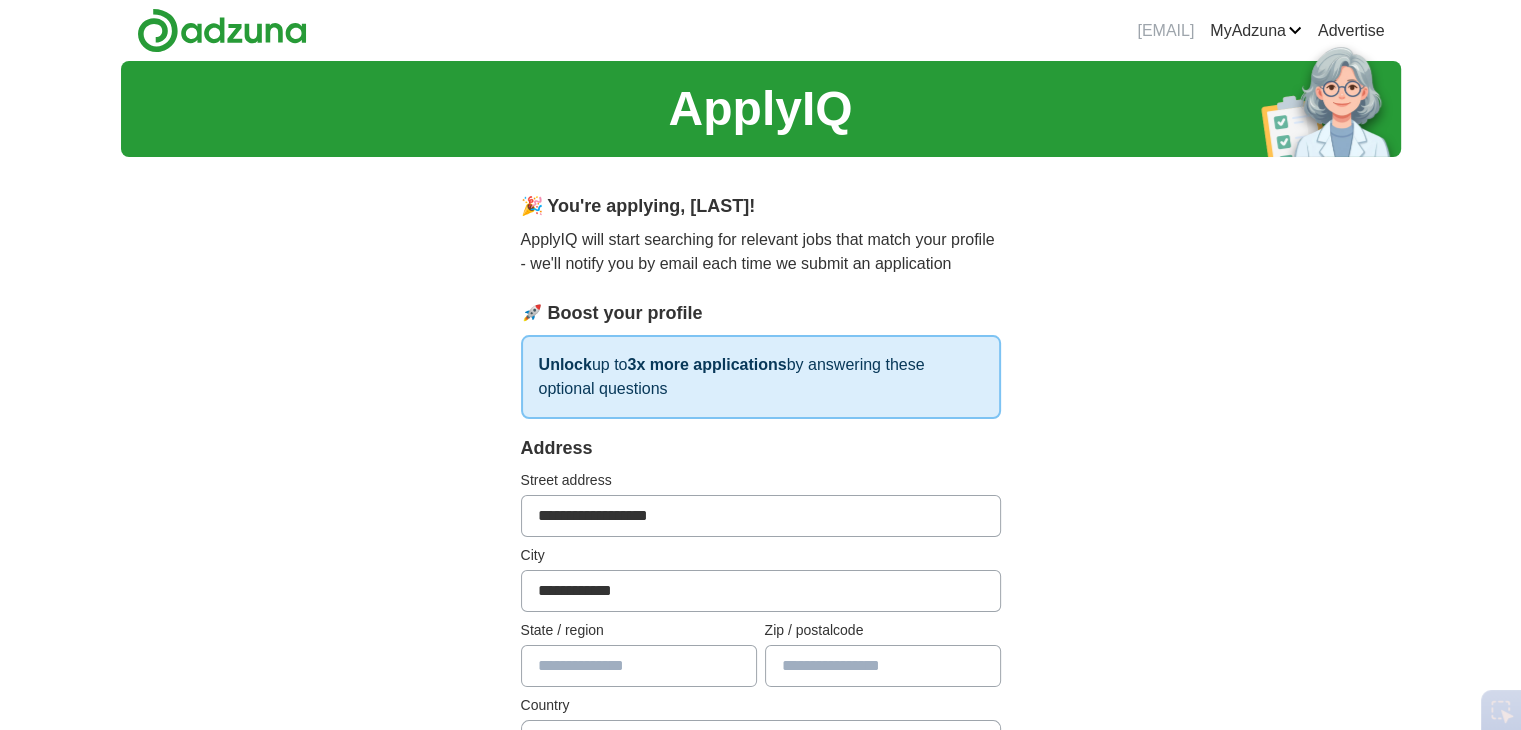 type on "**" 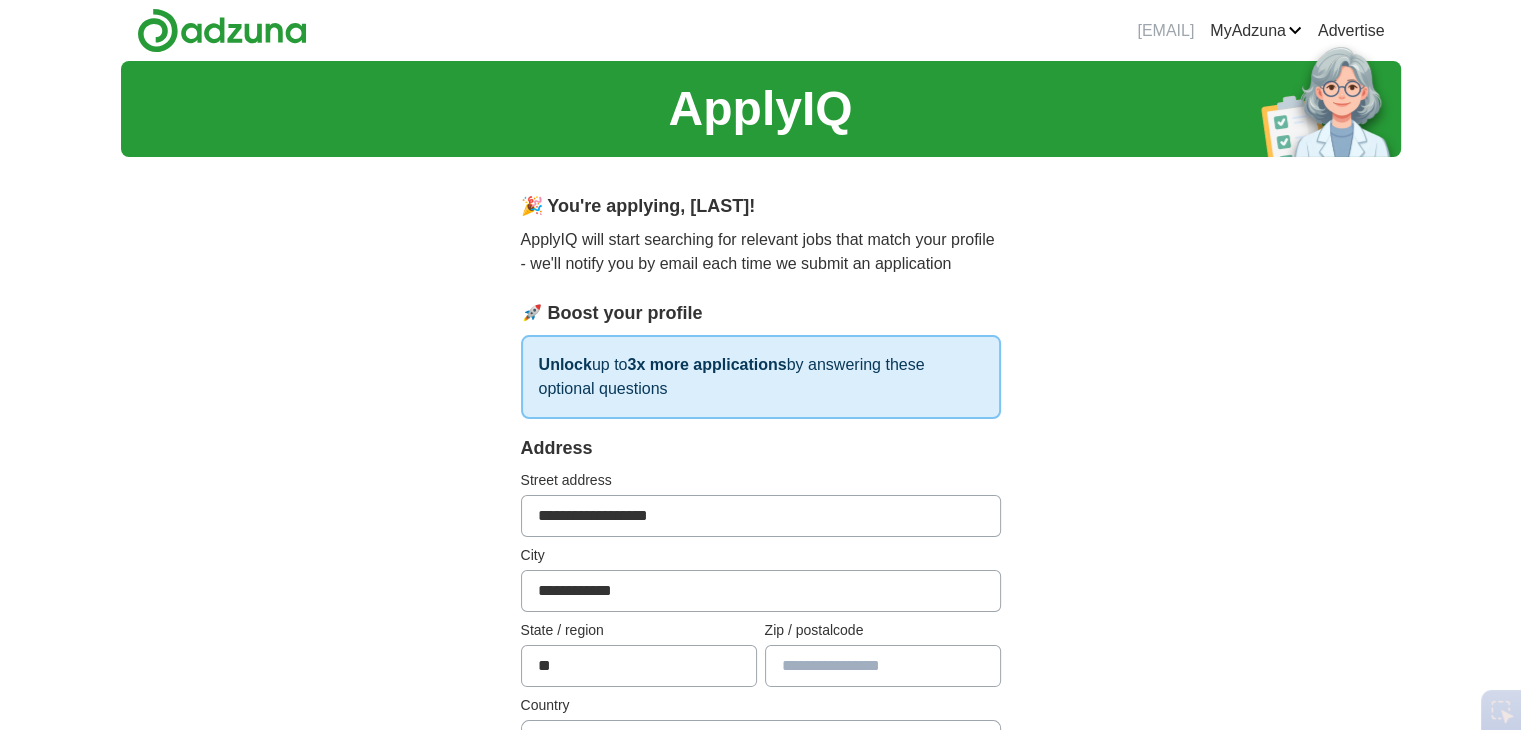 type on "*****" 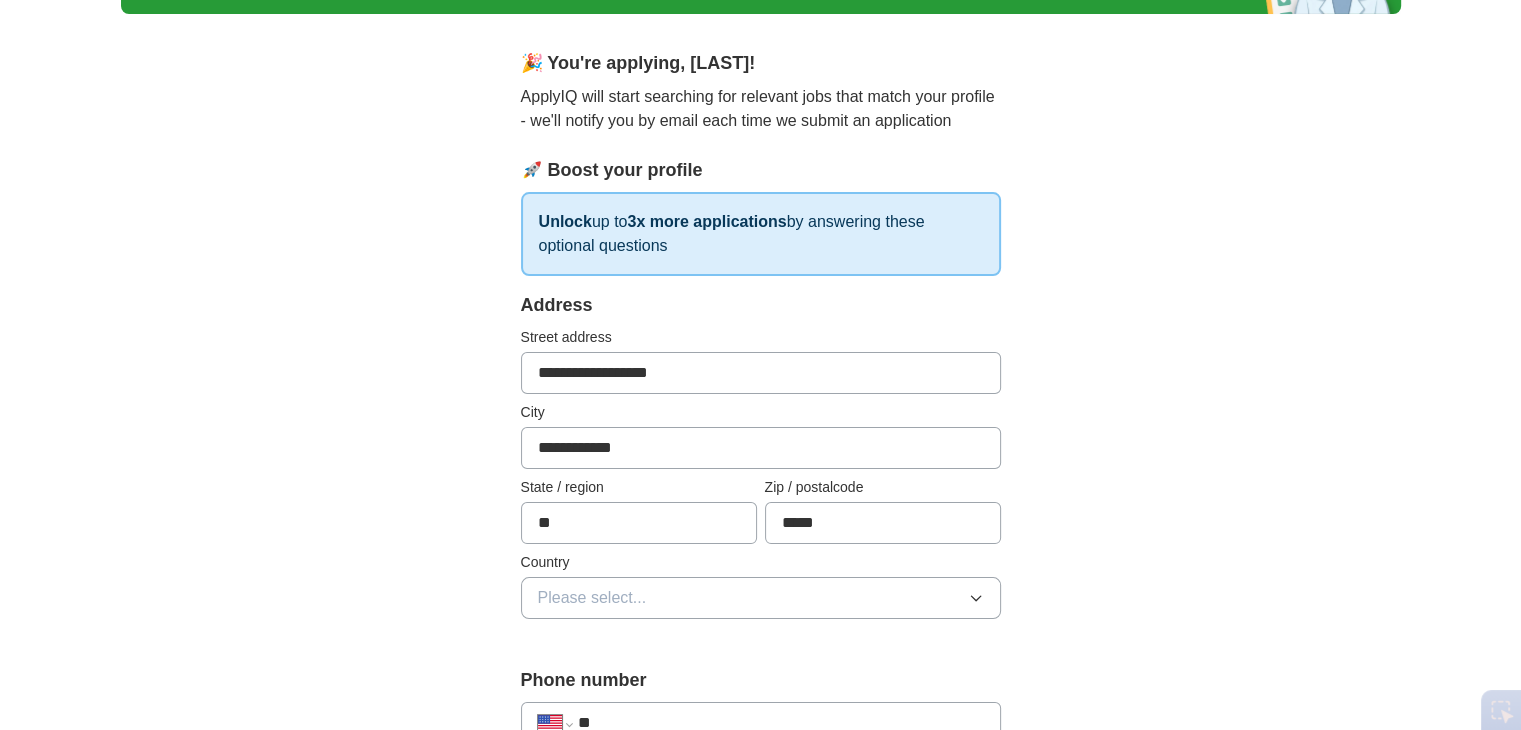 scroll, scrollTop: 198, scrollLeft: 0, axis: vertical 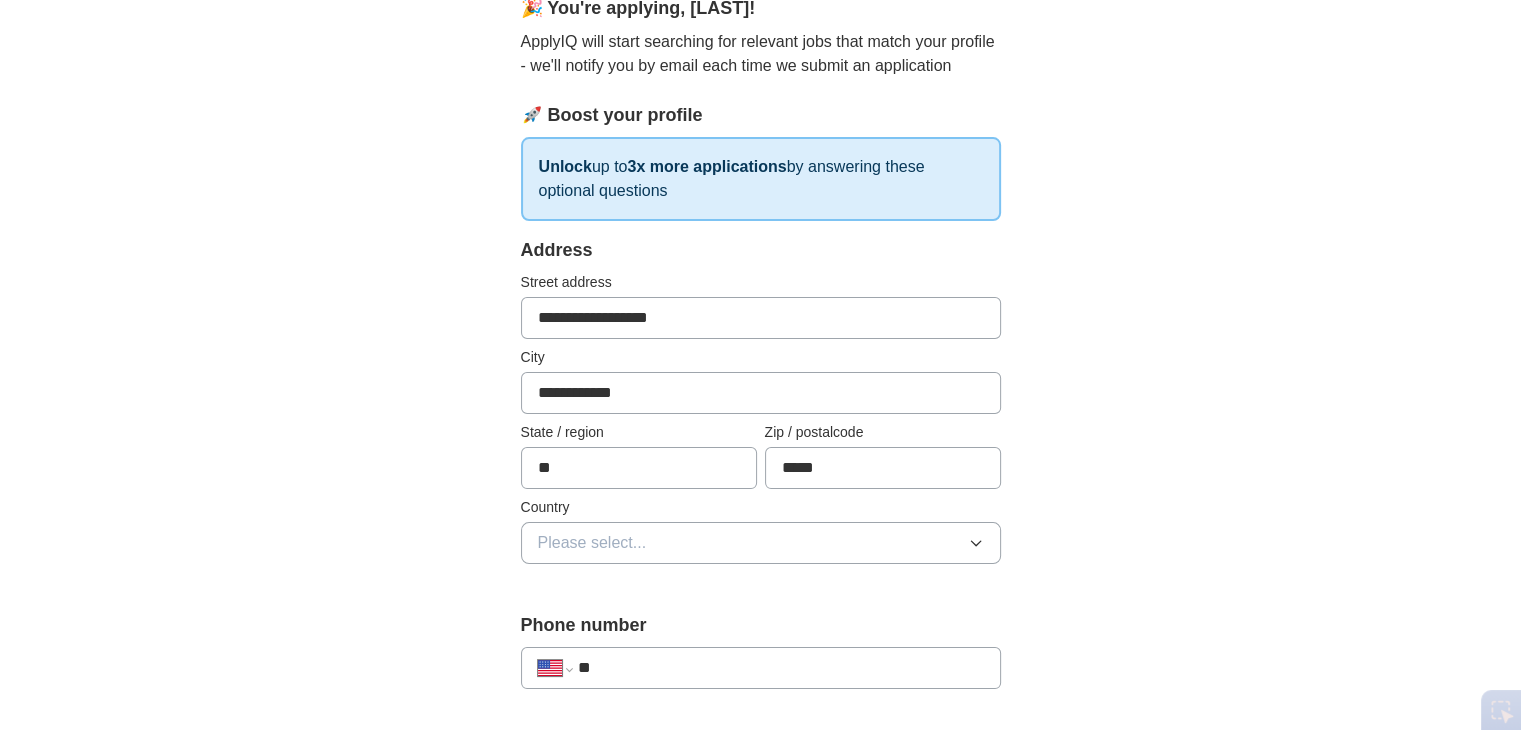 click on "Please select..." at bounding box center (761, 543) 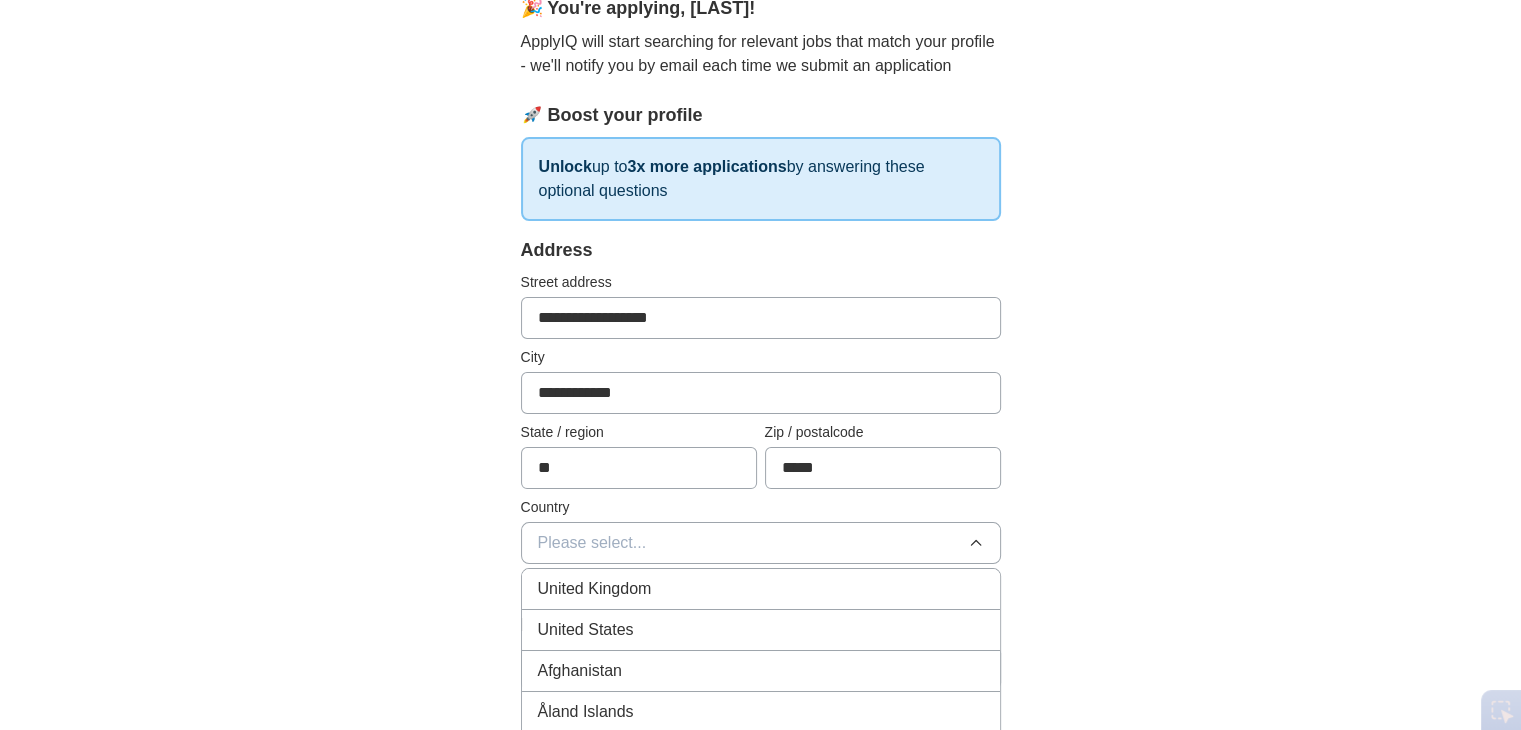 click on "United States" at bounding box center (586, 630) 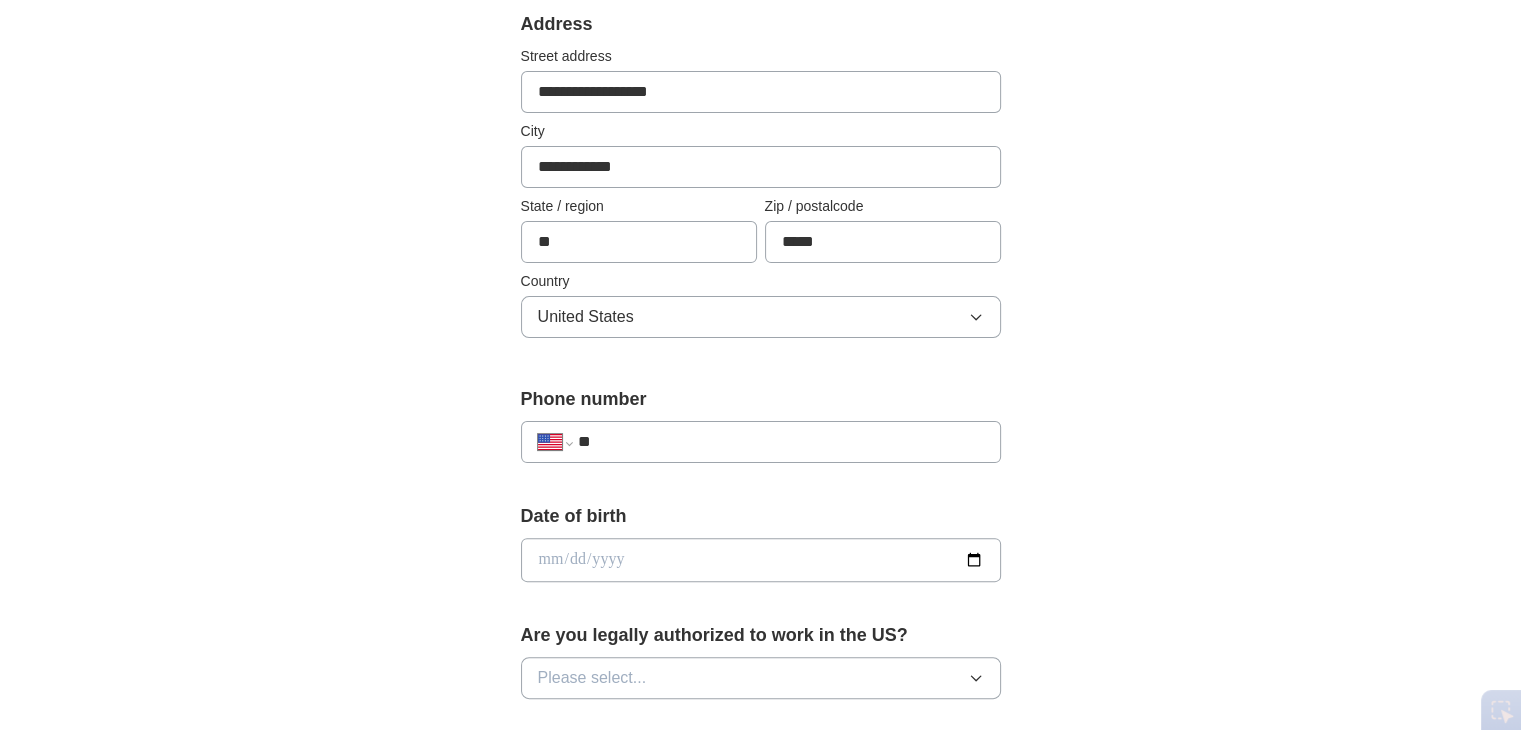 scroll, scrollTop: 424, scrollLeft: 0, axis: vertical 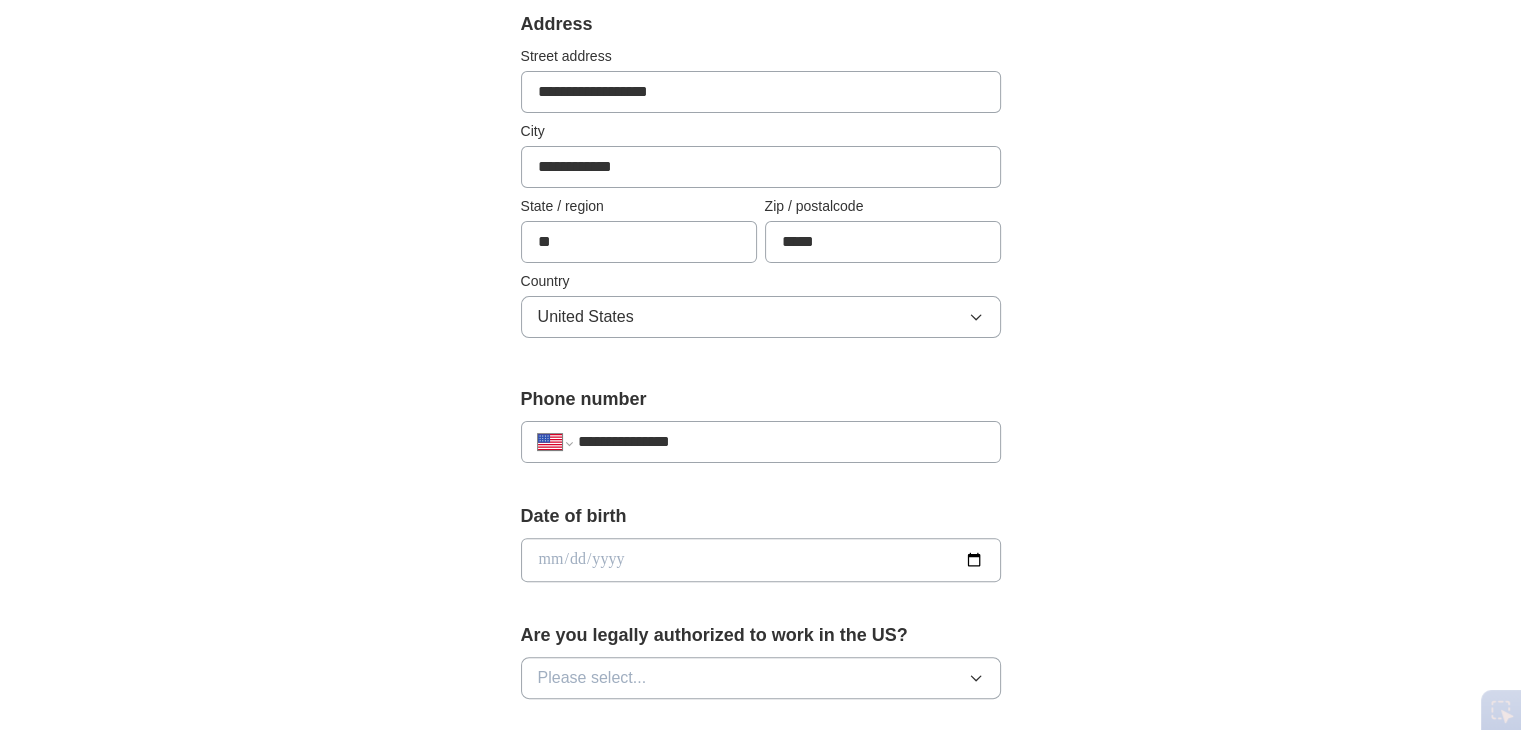 type on "**********" 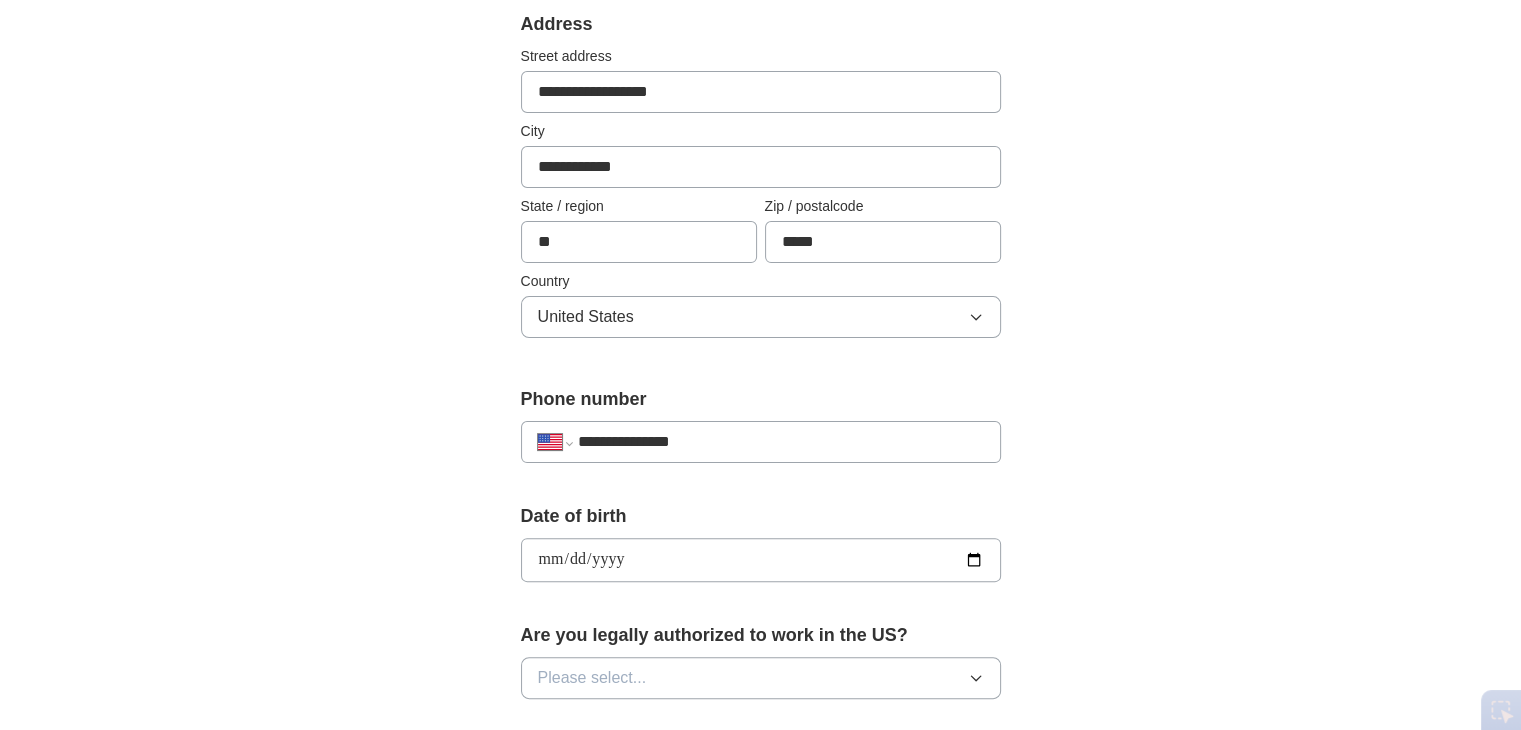type on "**********" 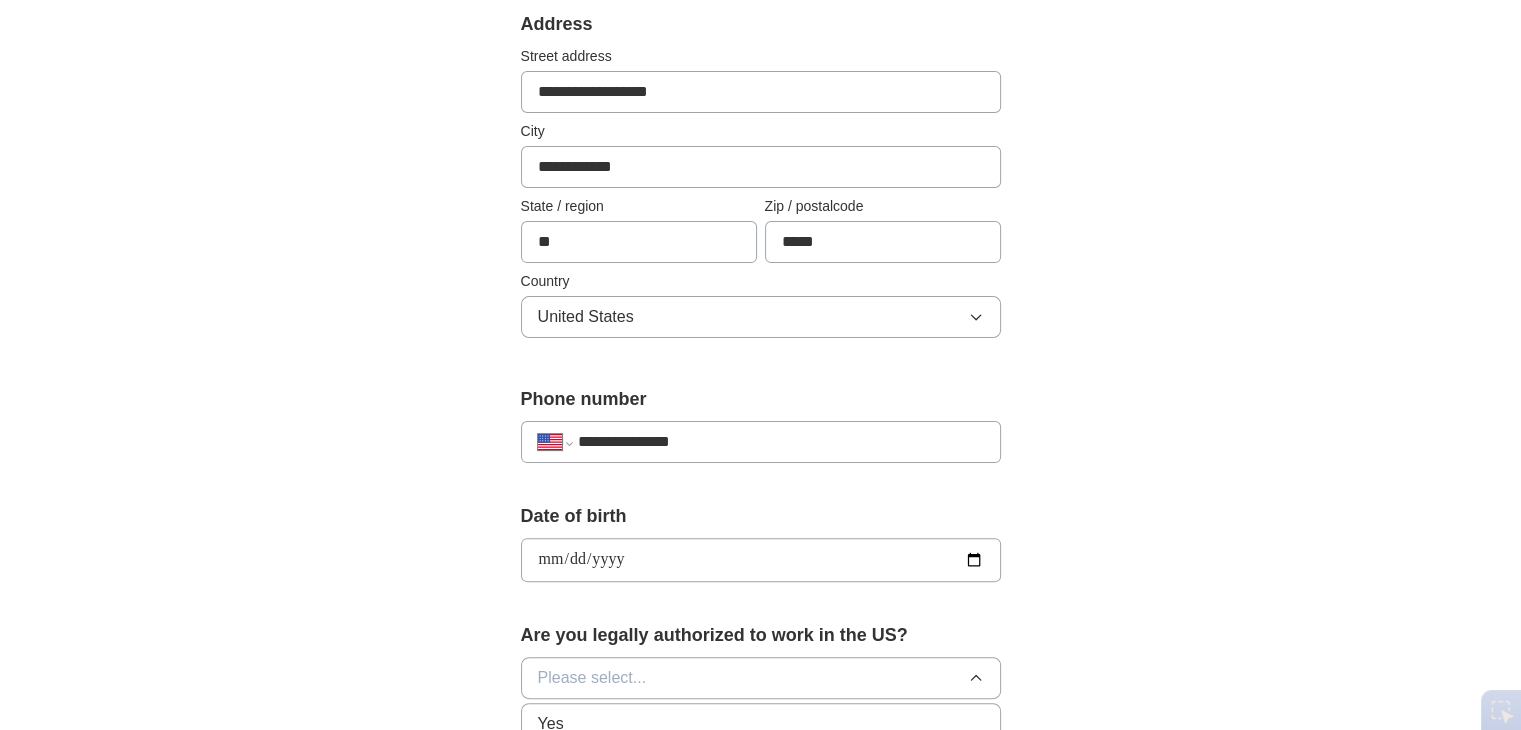 click on "Yes" at bounding box center (761, 724) 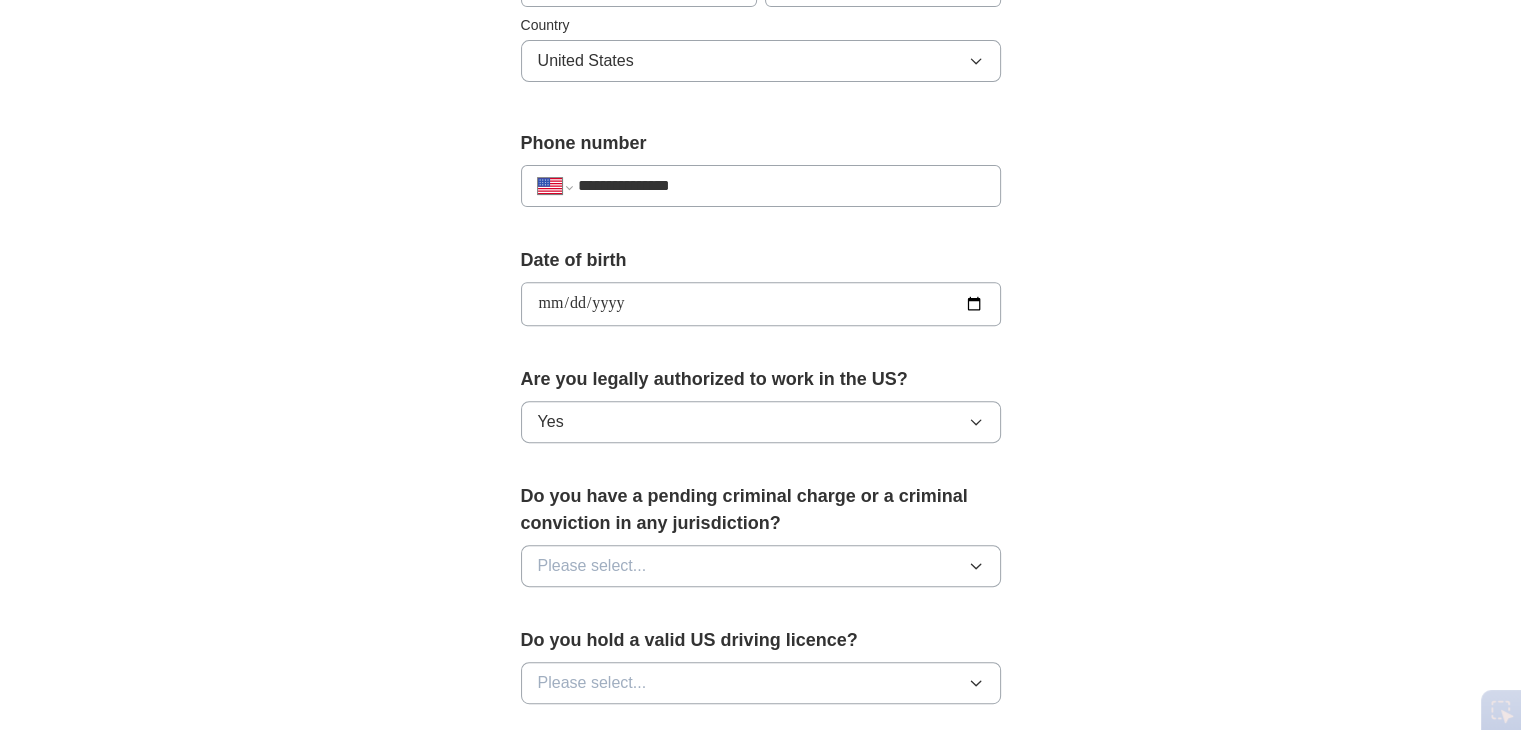 scroll, scrollTop: 684, scrollLeft: 0, axis: vertical 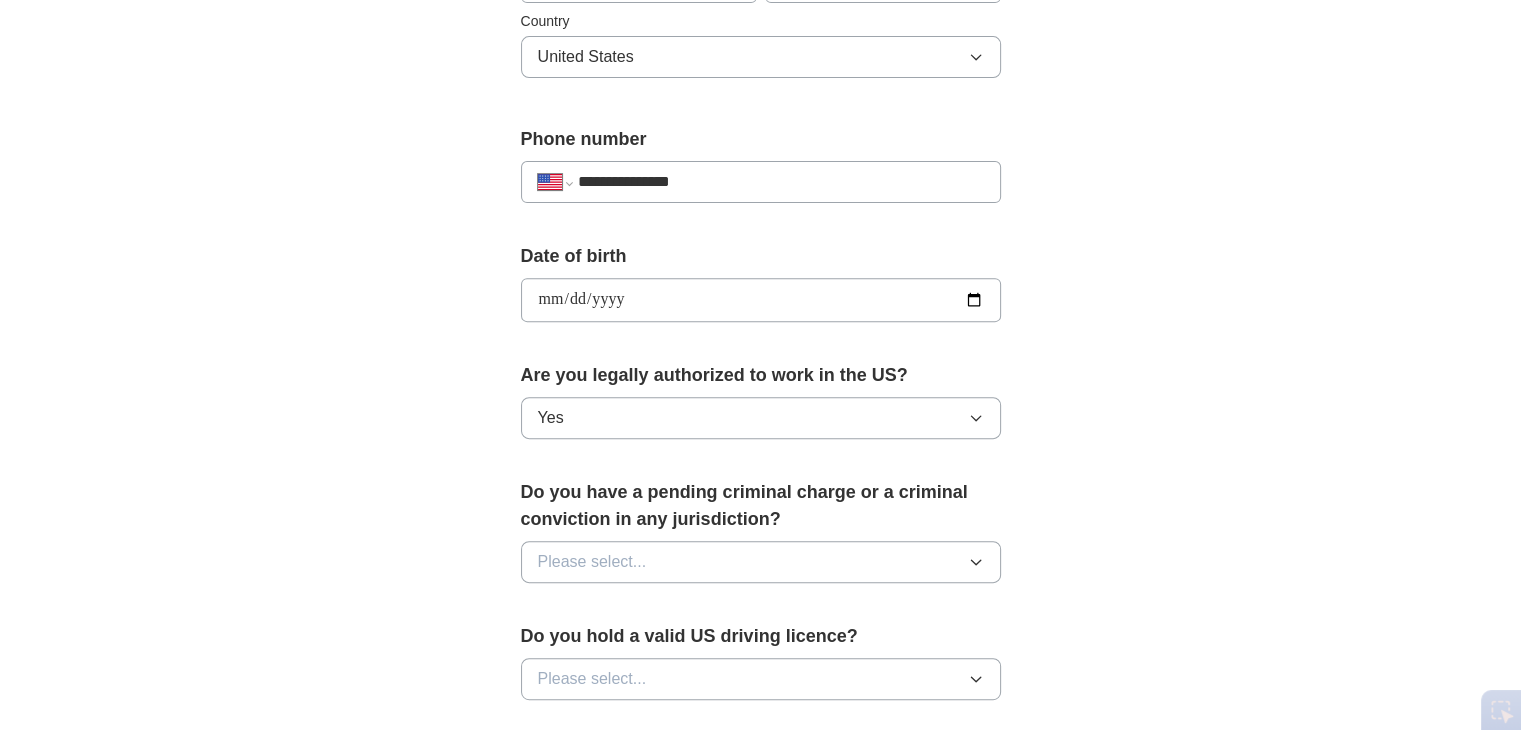 click on "Please select..." at bounding box center (761, 562) 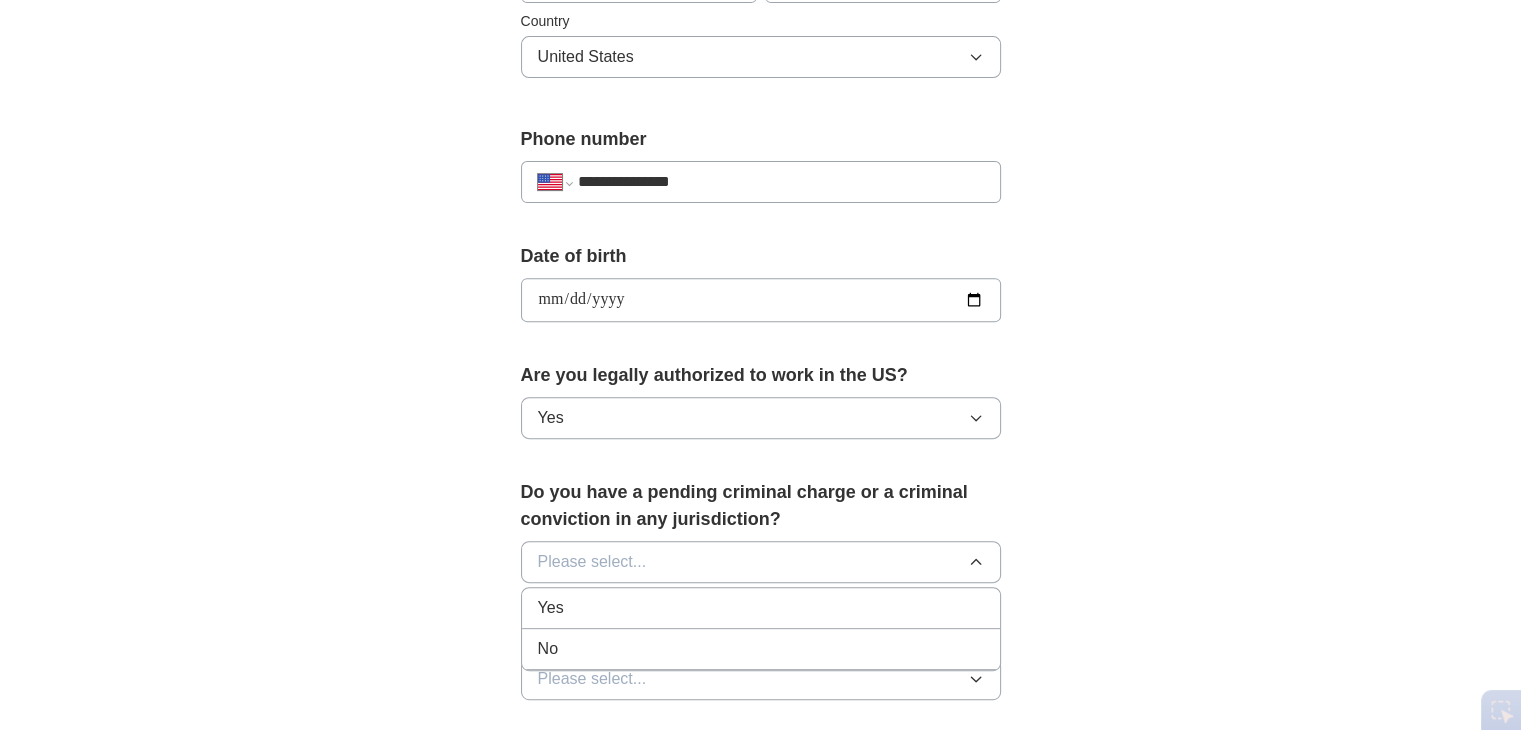 click on "No" at bounding box center [761, 649] 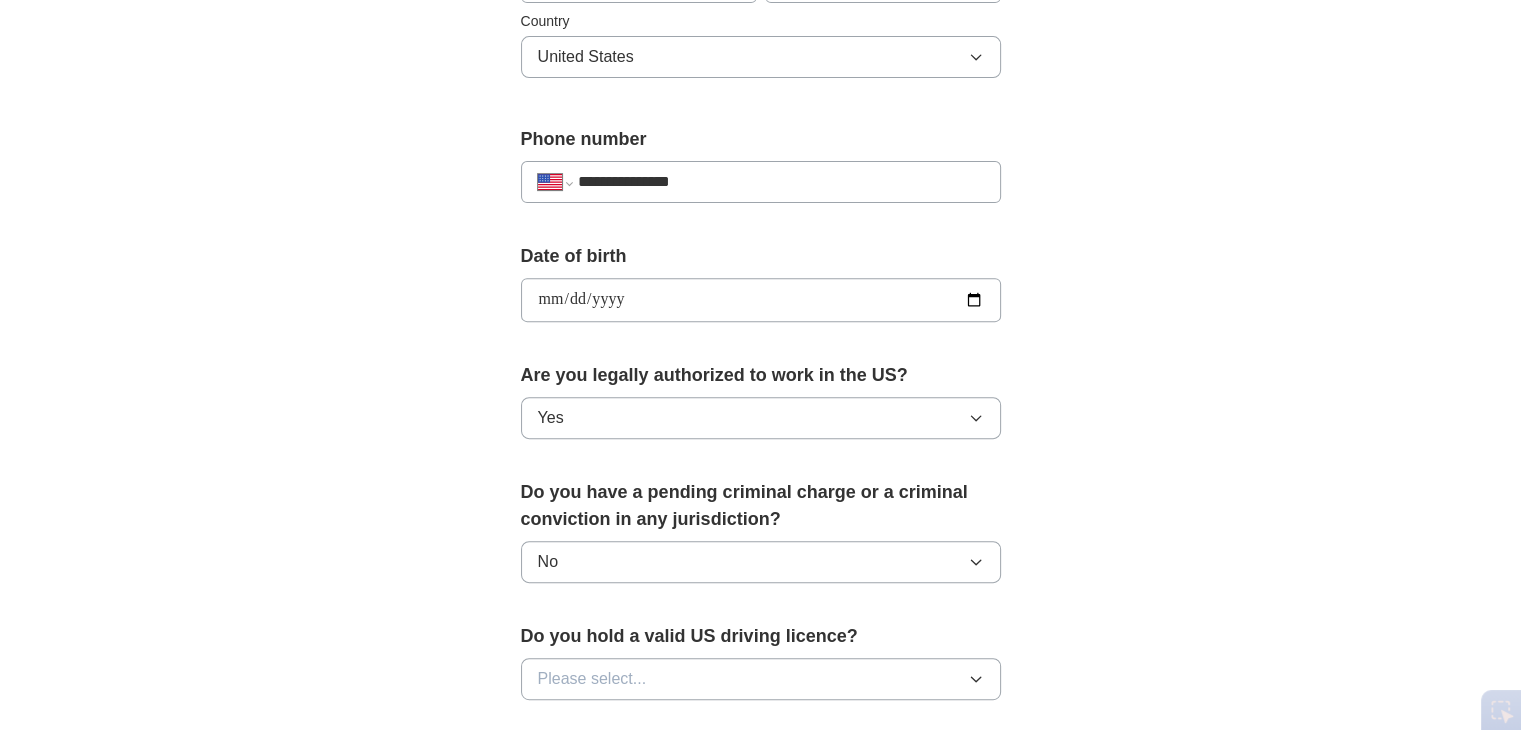 scroll, scrollTop: 946, scrollLeft: 0, axis: vertical 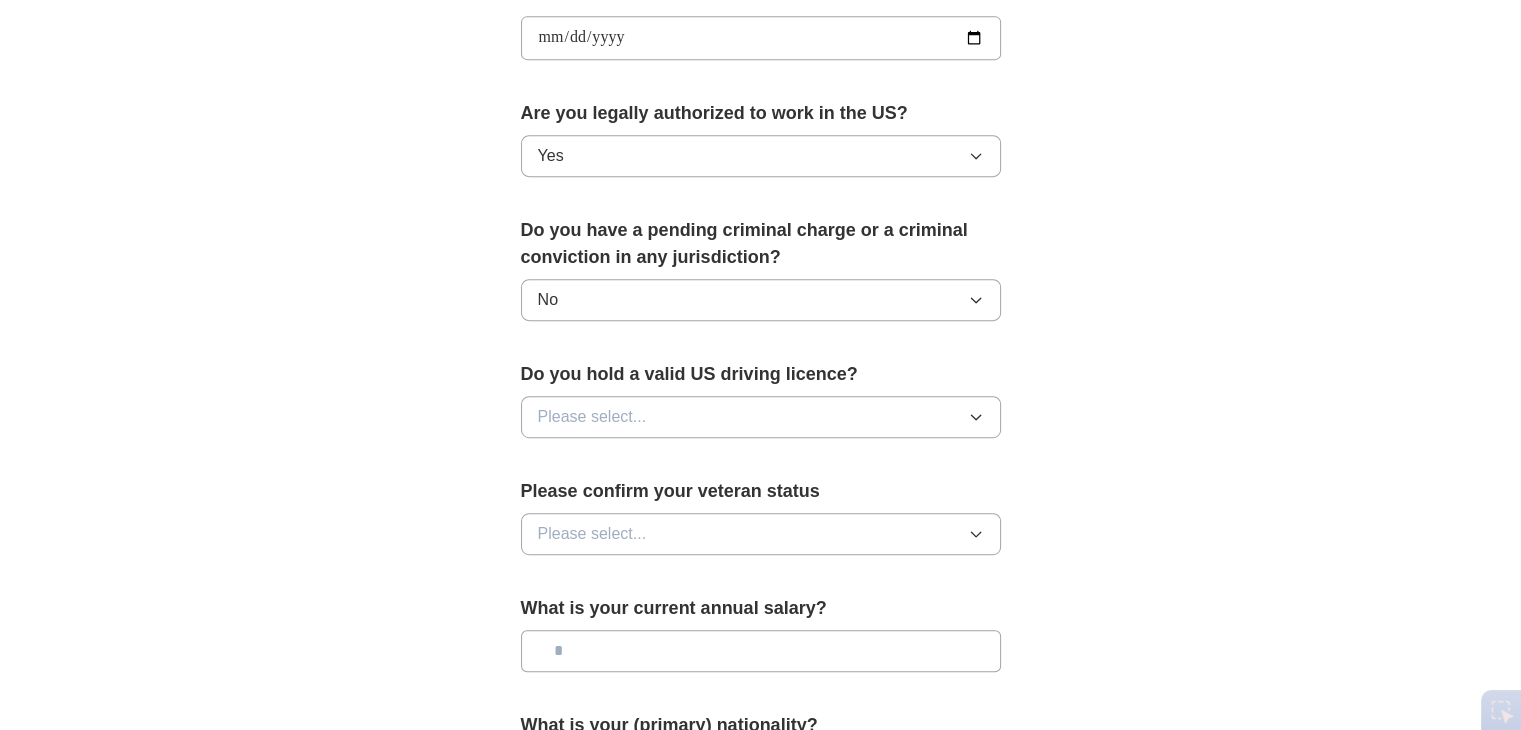 click on "Please select..." at bounding box center (761, 417) 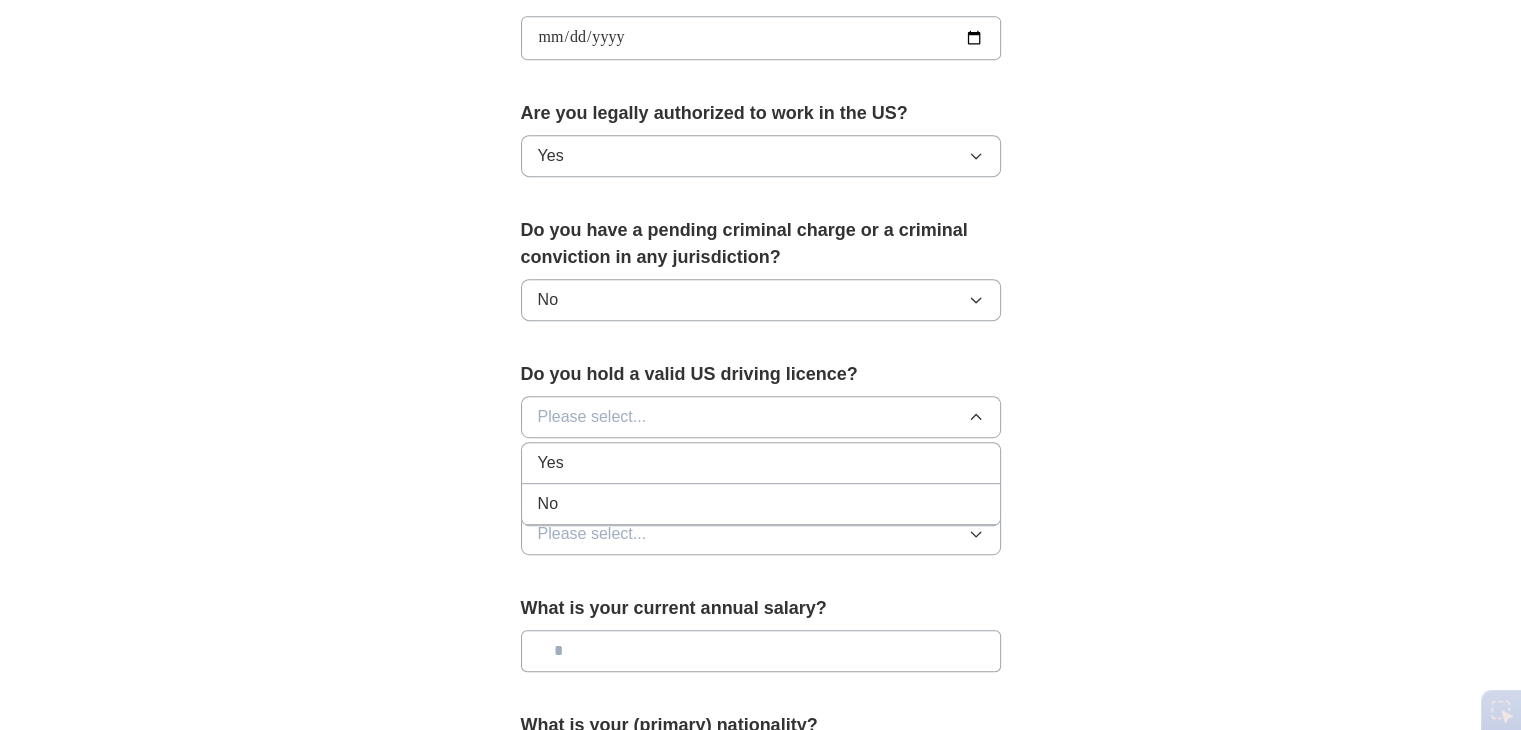 click on "Yes" at bounding box center [761, 463] 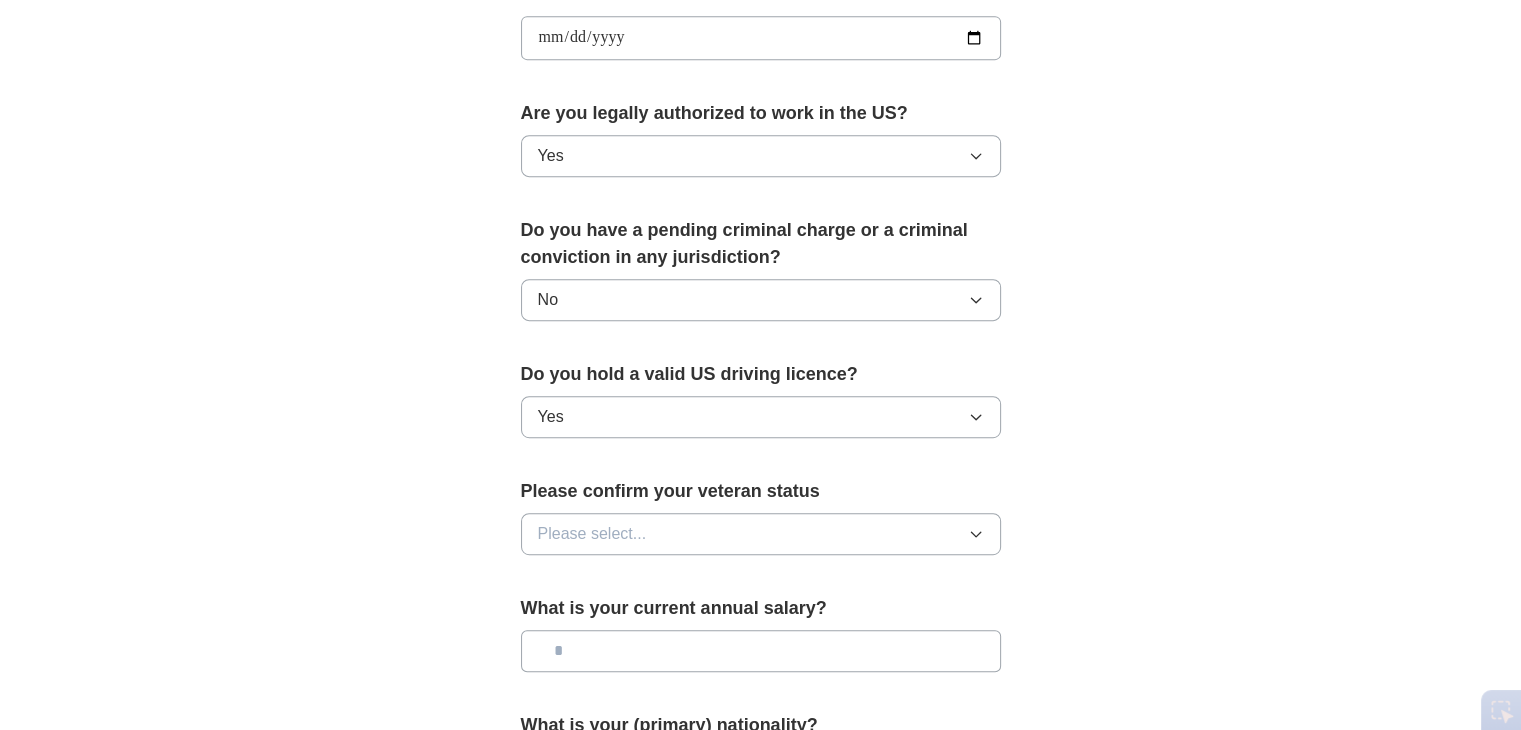 click on "Please select..." at bounding box center (761, 534) 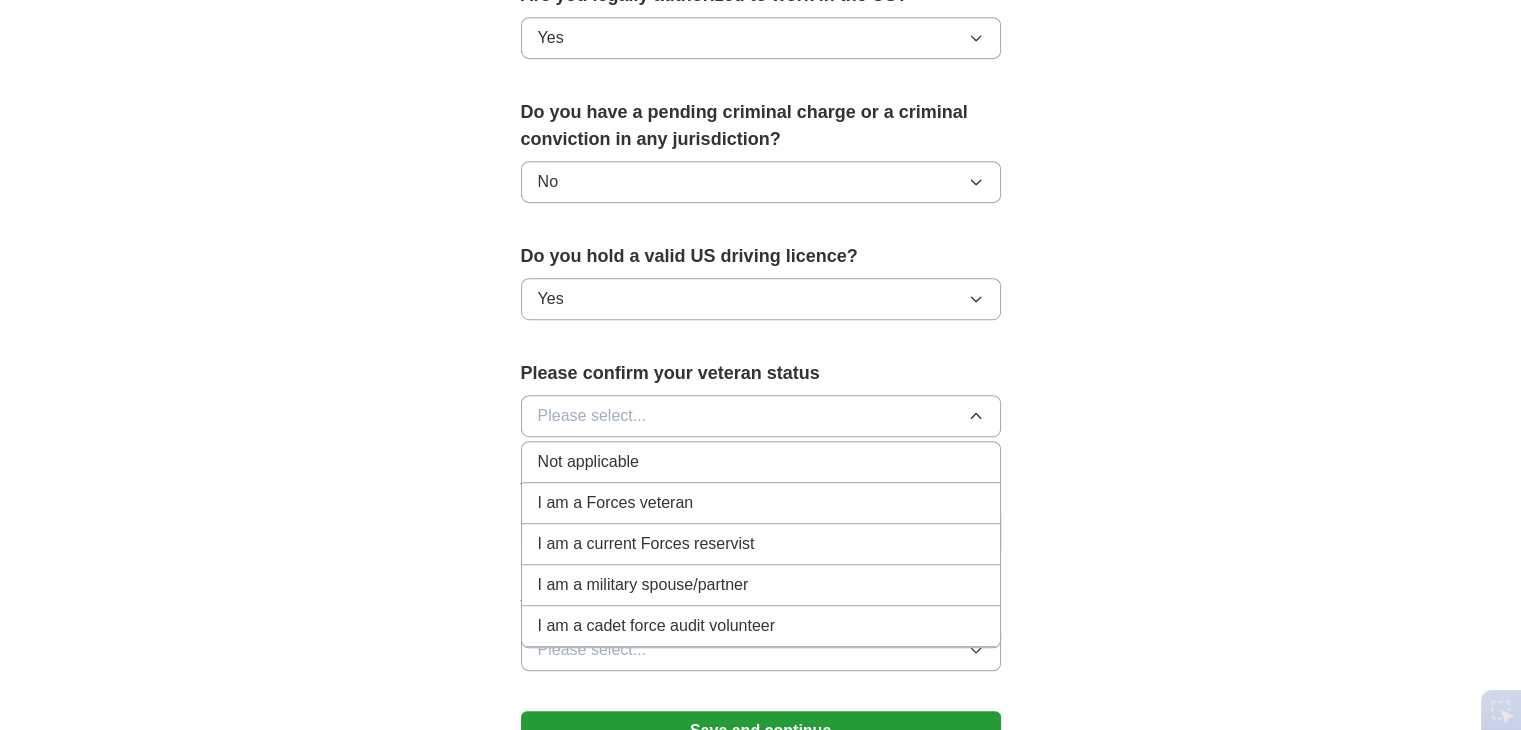 scroll, scrollTop: 1066, scrollLeft: 0, axis: vertical 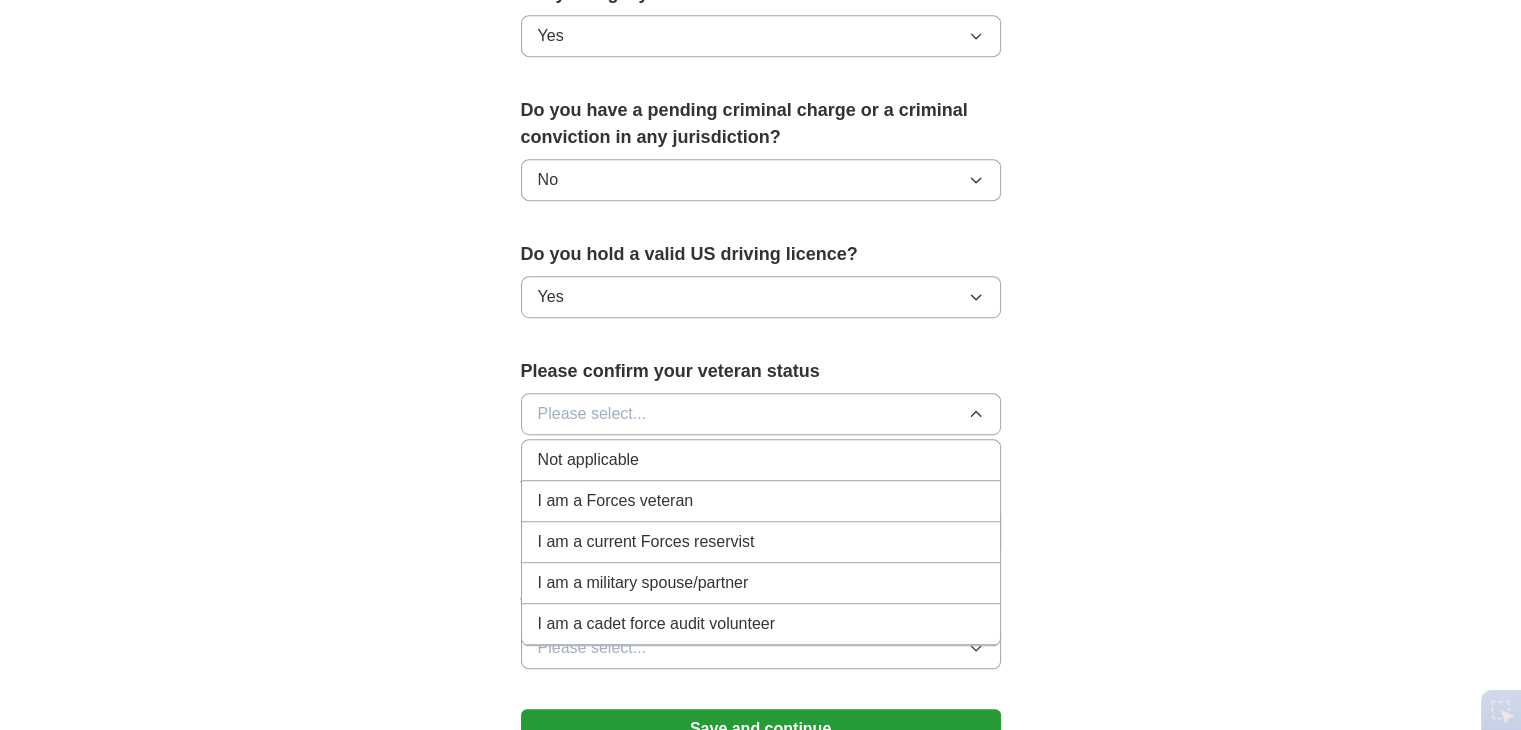 click on "Not applicable" at bounding box center [761, 460] 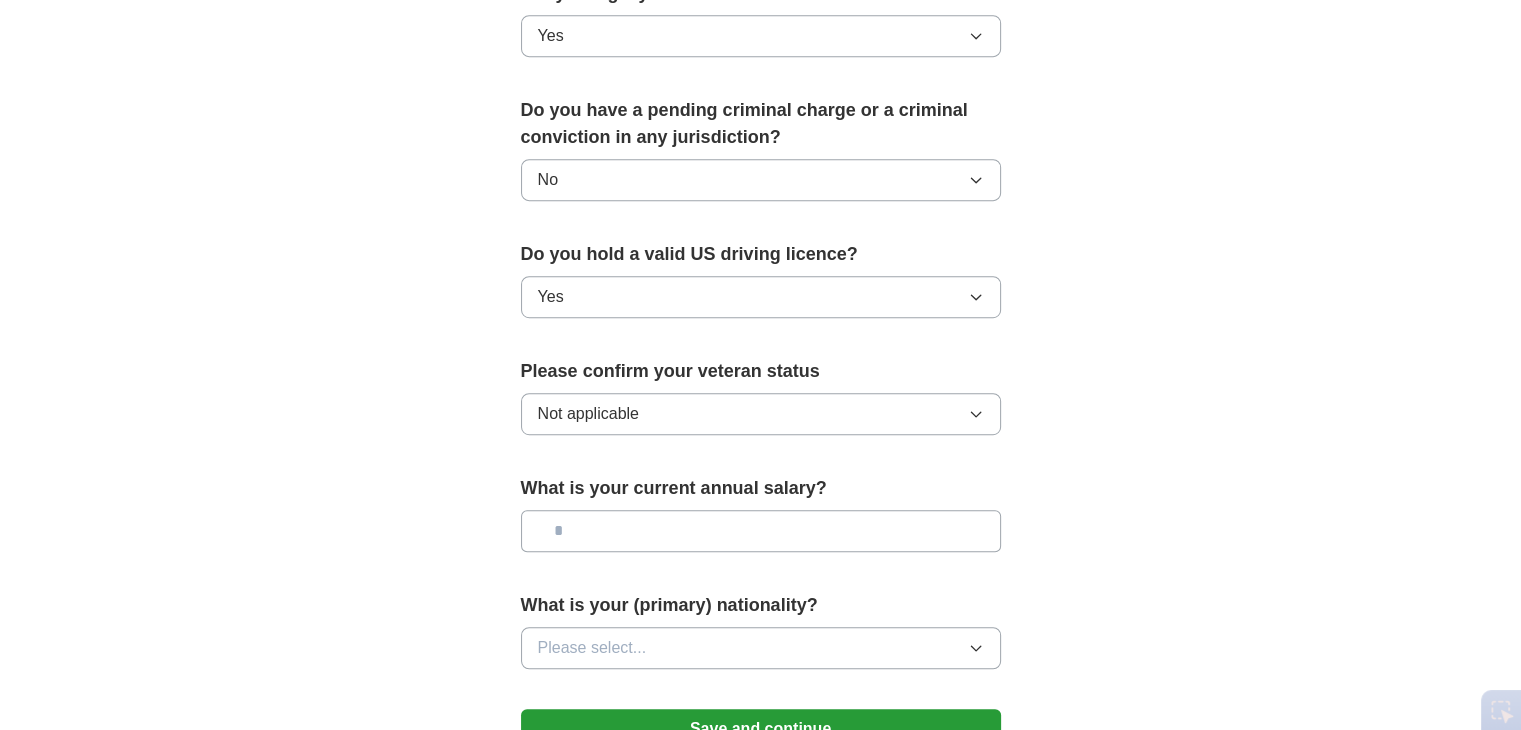 click at bounding box center (761, 531) 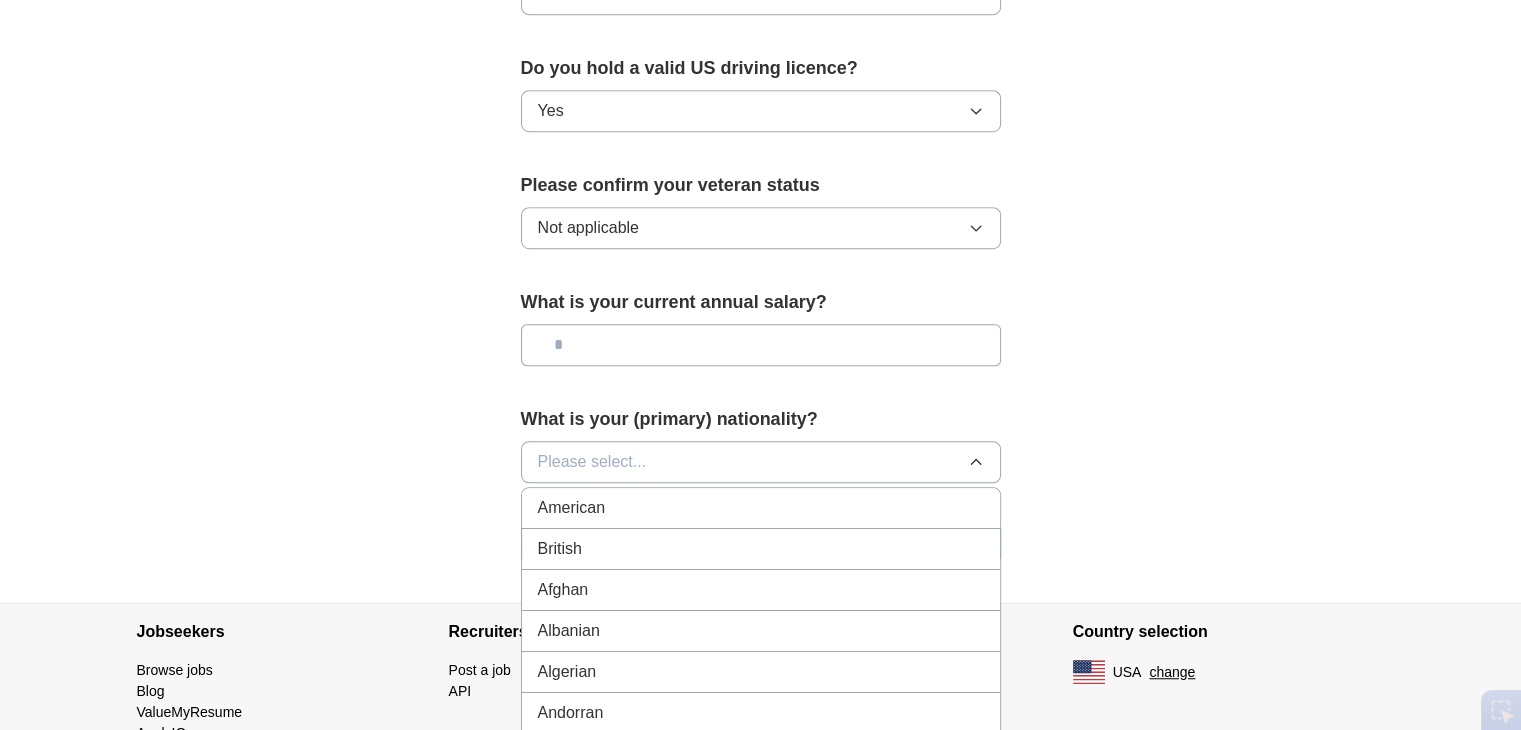 scroll, scrollTop: 1252, scrollLeft: 0, axis: vertical 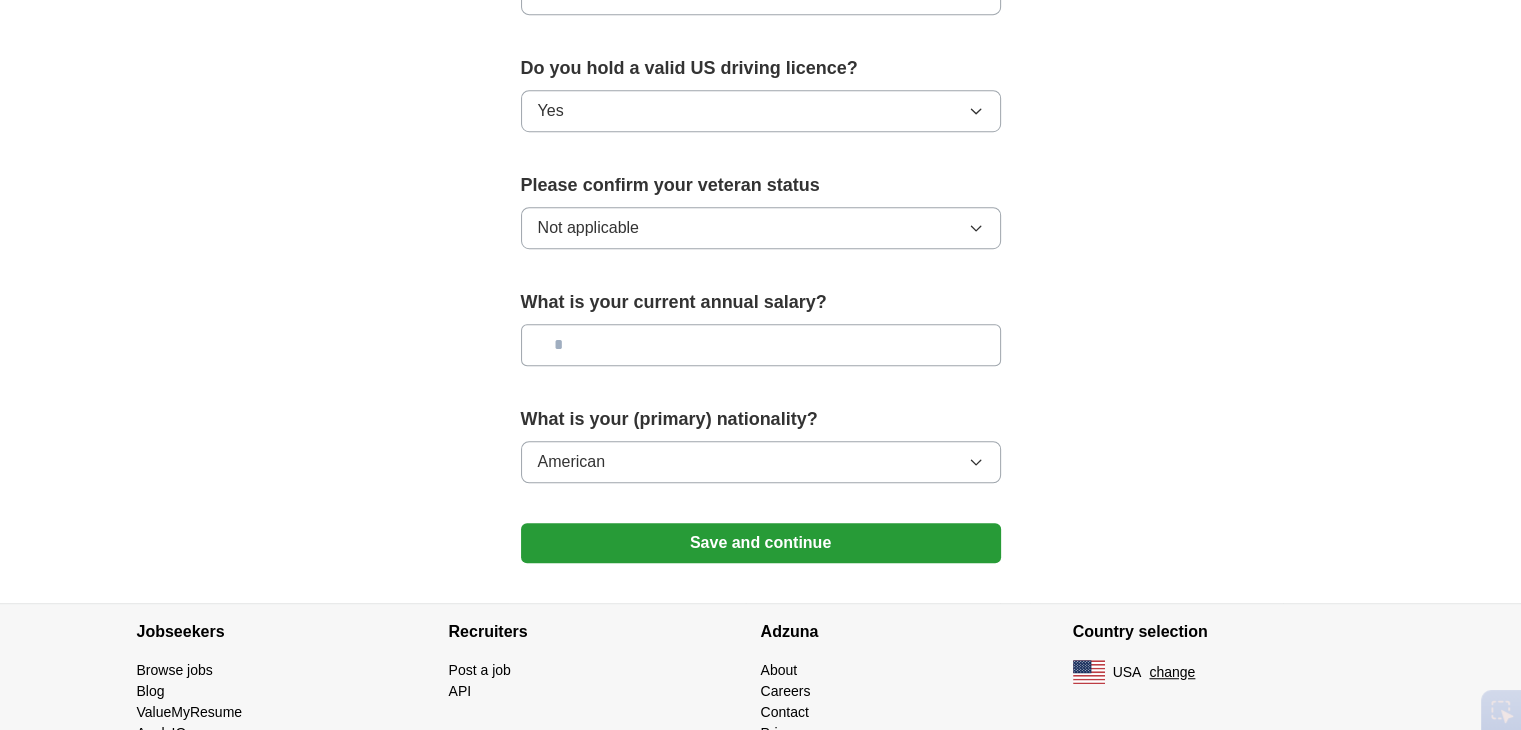 click on "Save and continue" at bounding box center (761, 543) 